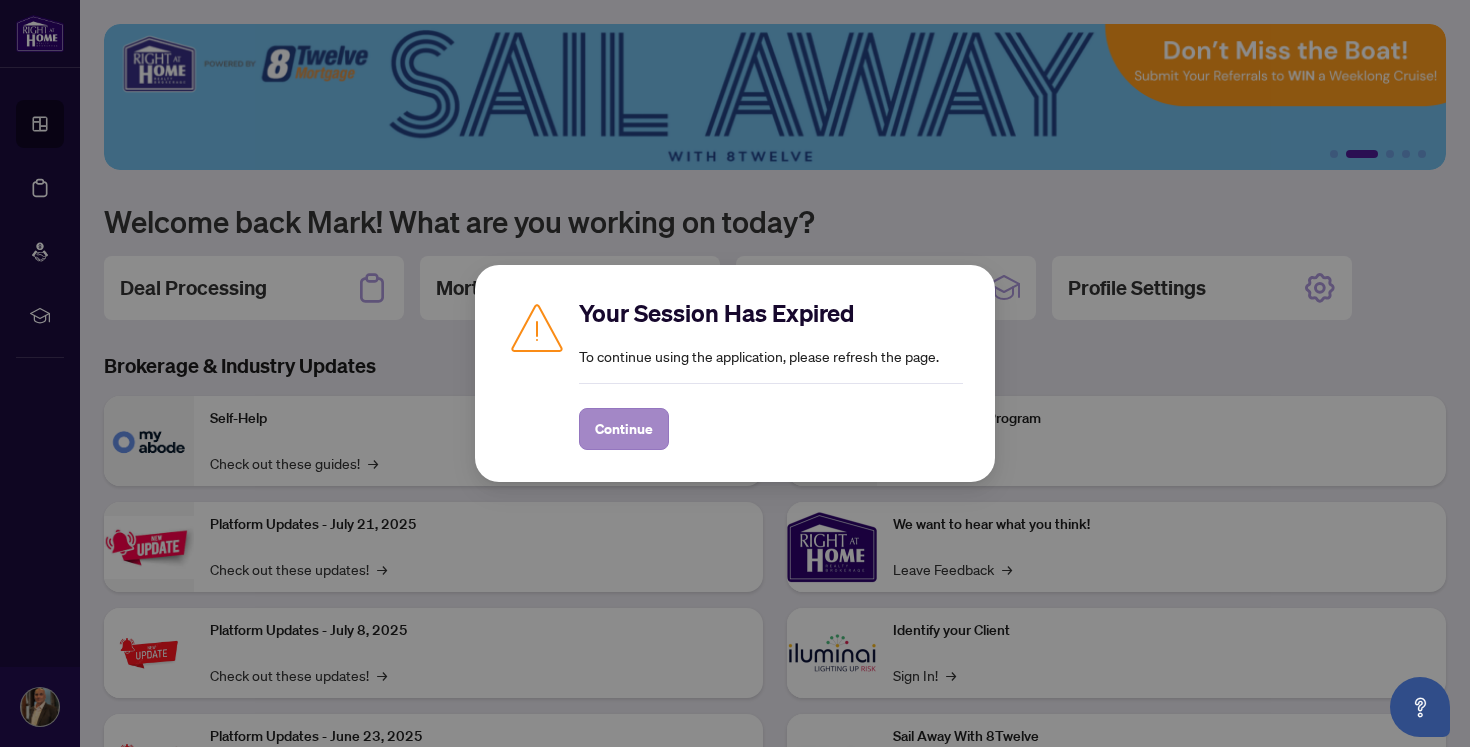 scroll, scrollTop: 0, scrollLeft: 0, axis: both 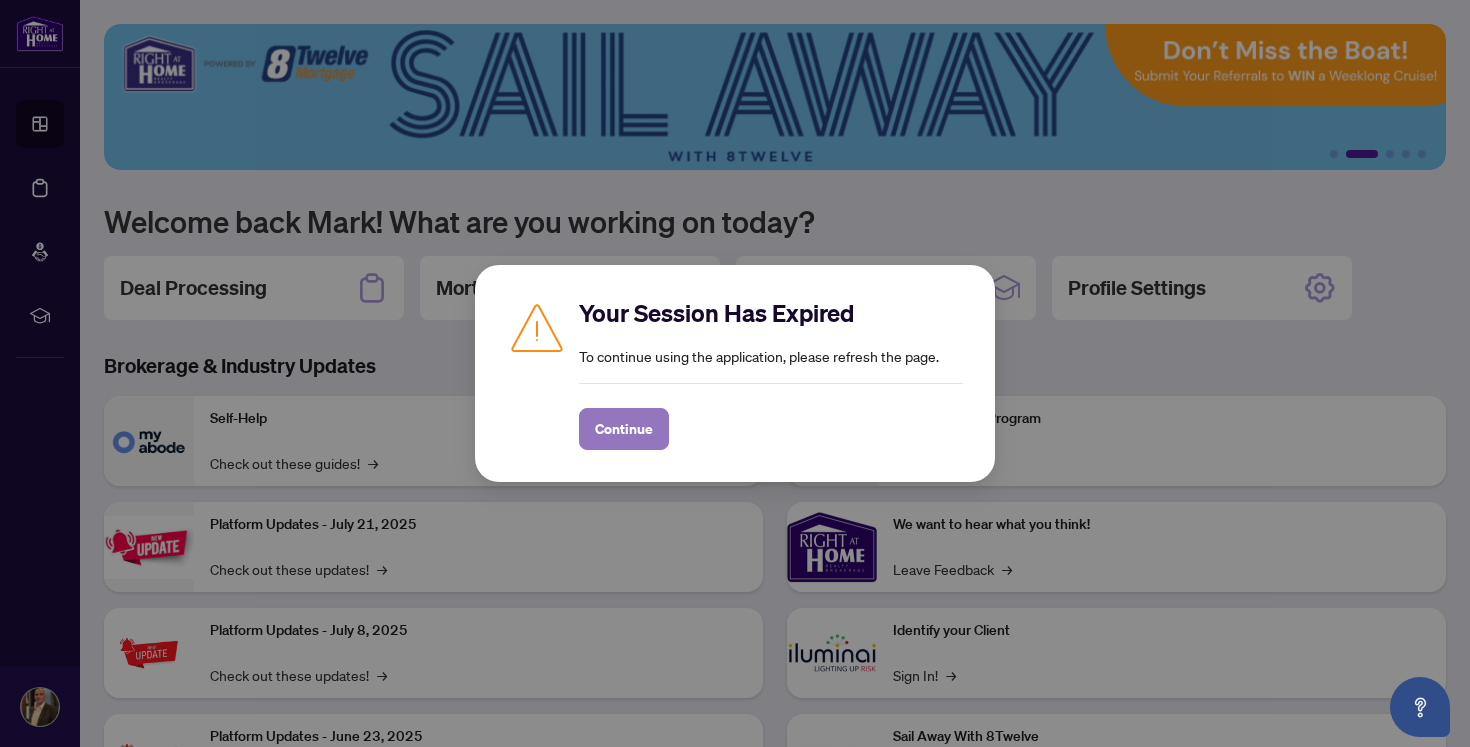 click on "Continue" at bounding box center [624, 429] 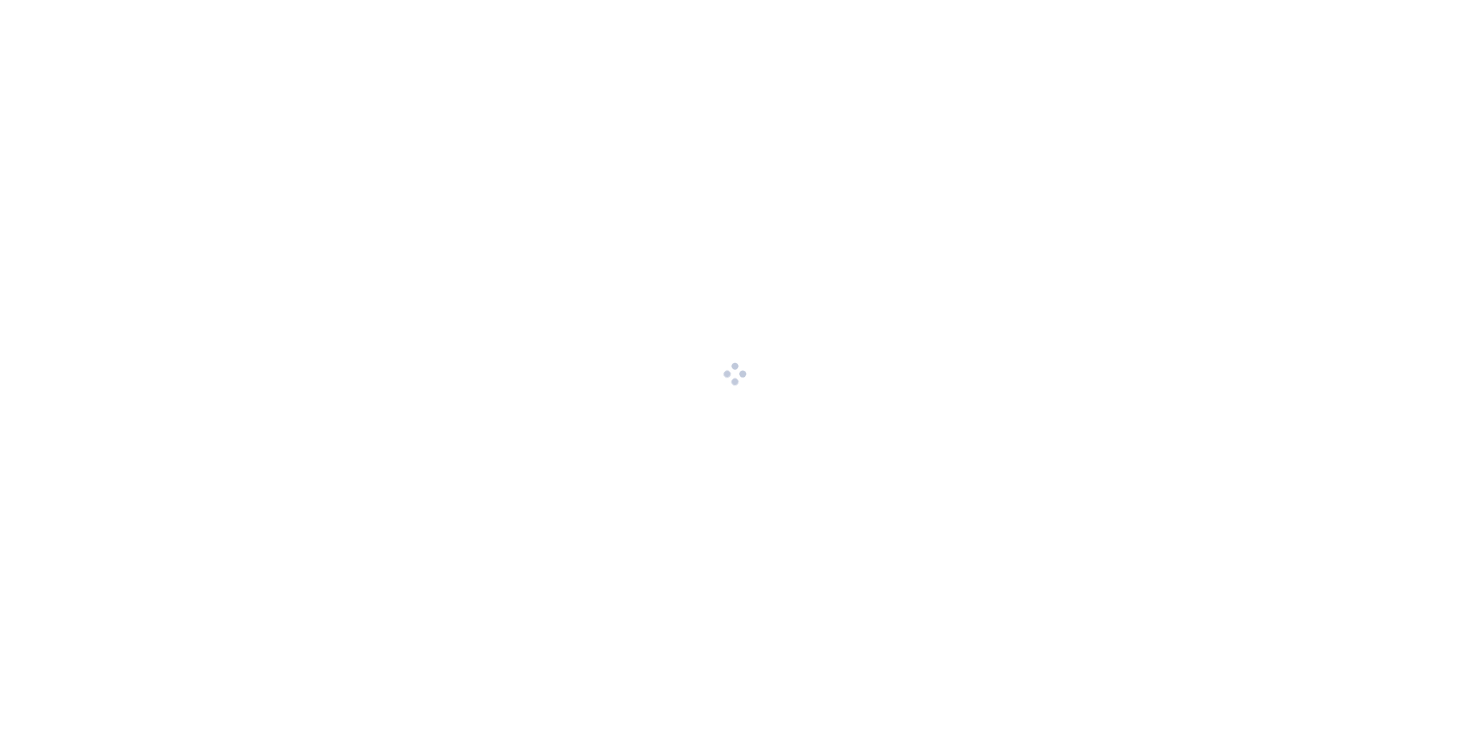 scroll, scrollTop: 0, scrollLeft: 0, axis: both 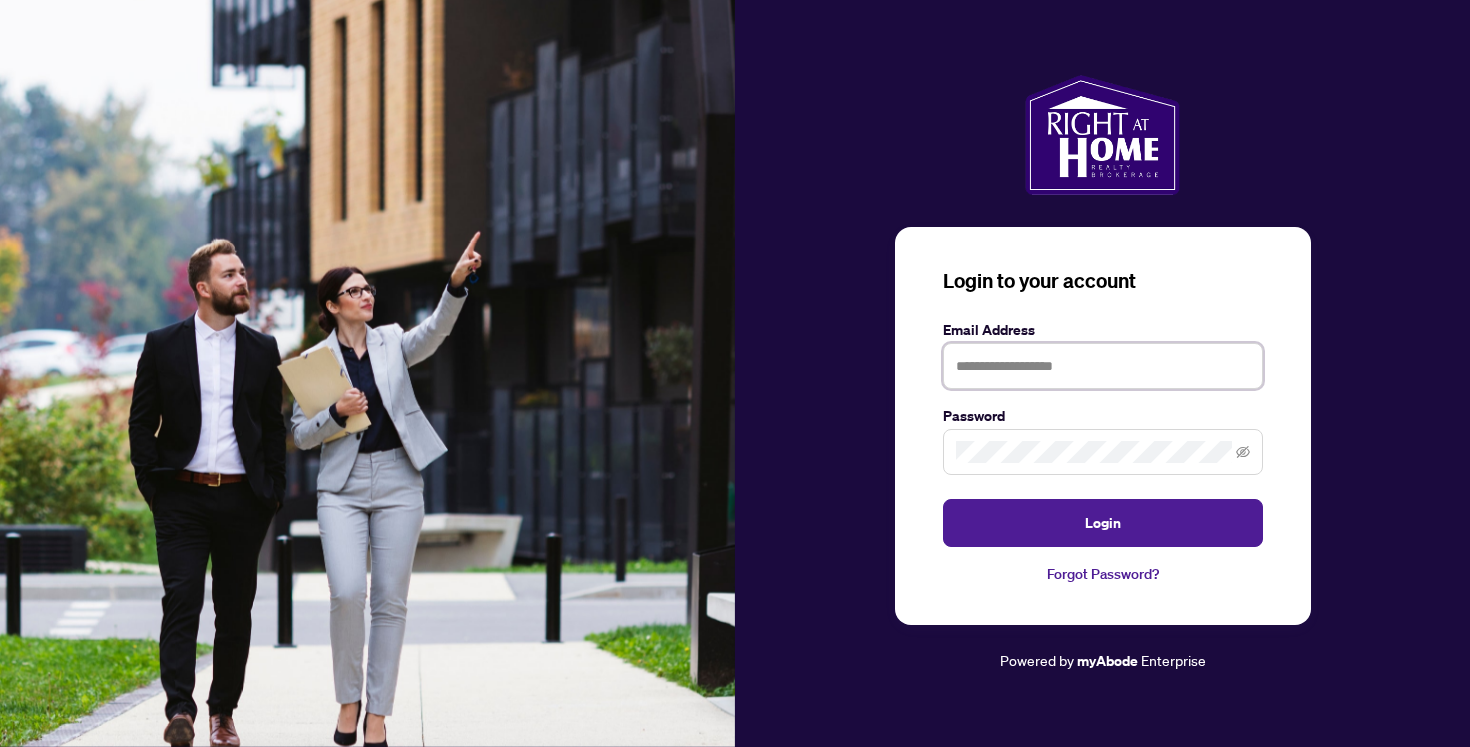click at bounding box center (1103, 366) 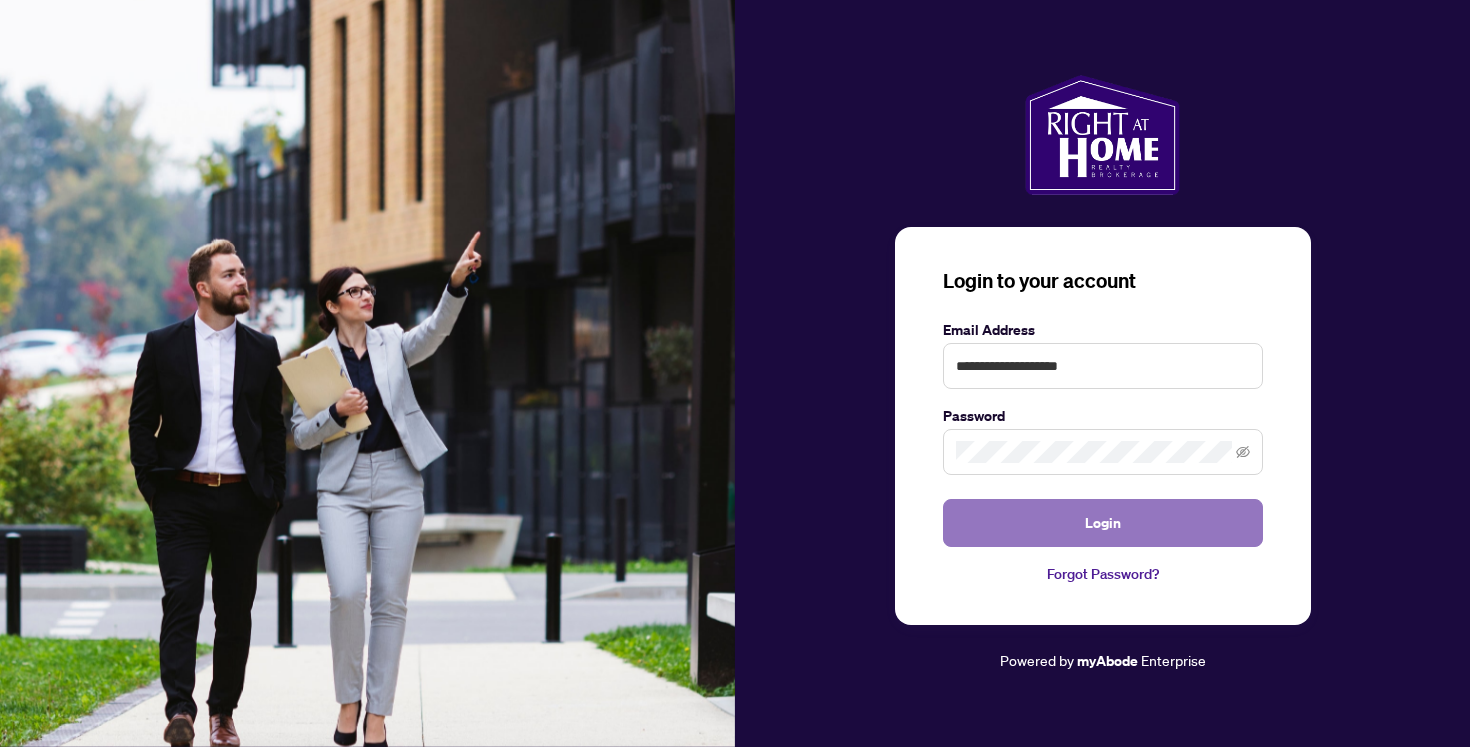 click on "Login" at bounding box center (1103, 523) 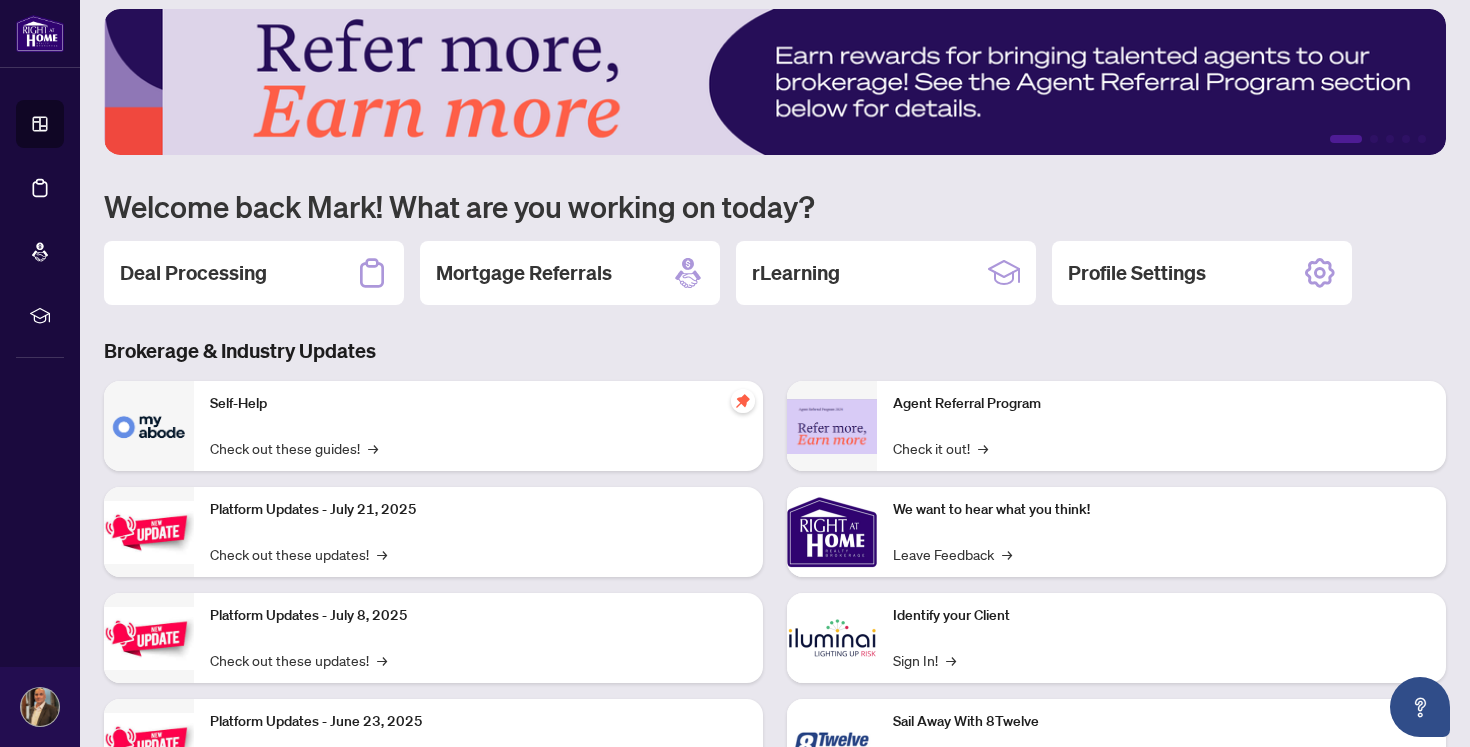 scroll, scrollTop: 0, scrollLeft: 0, axis: both 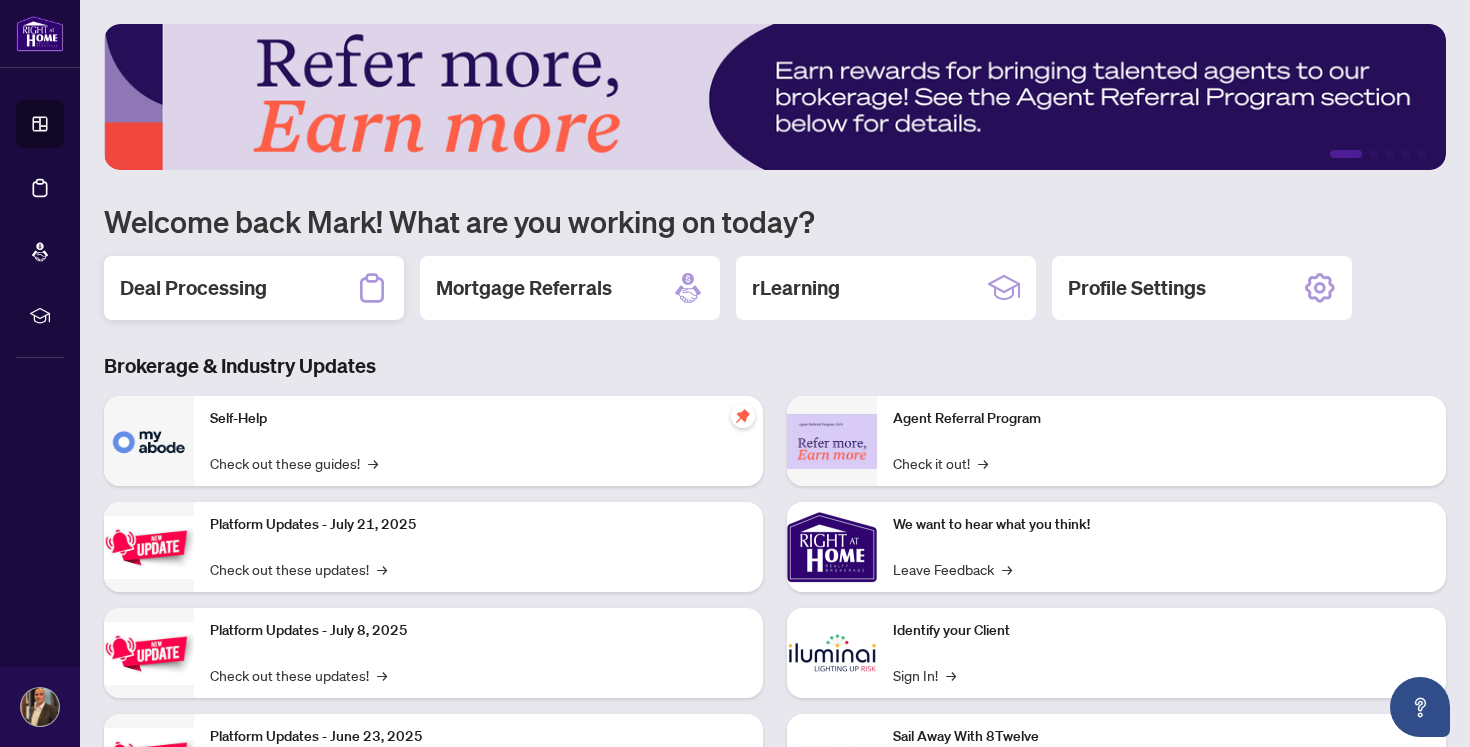 click on "Deal Processing" at bounding box center (254, 288) 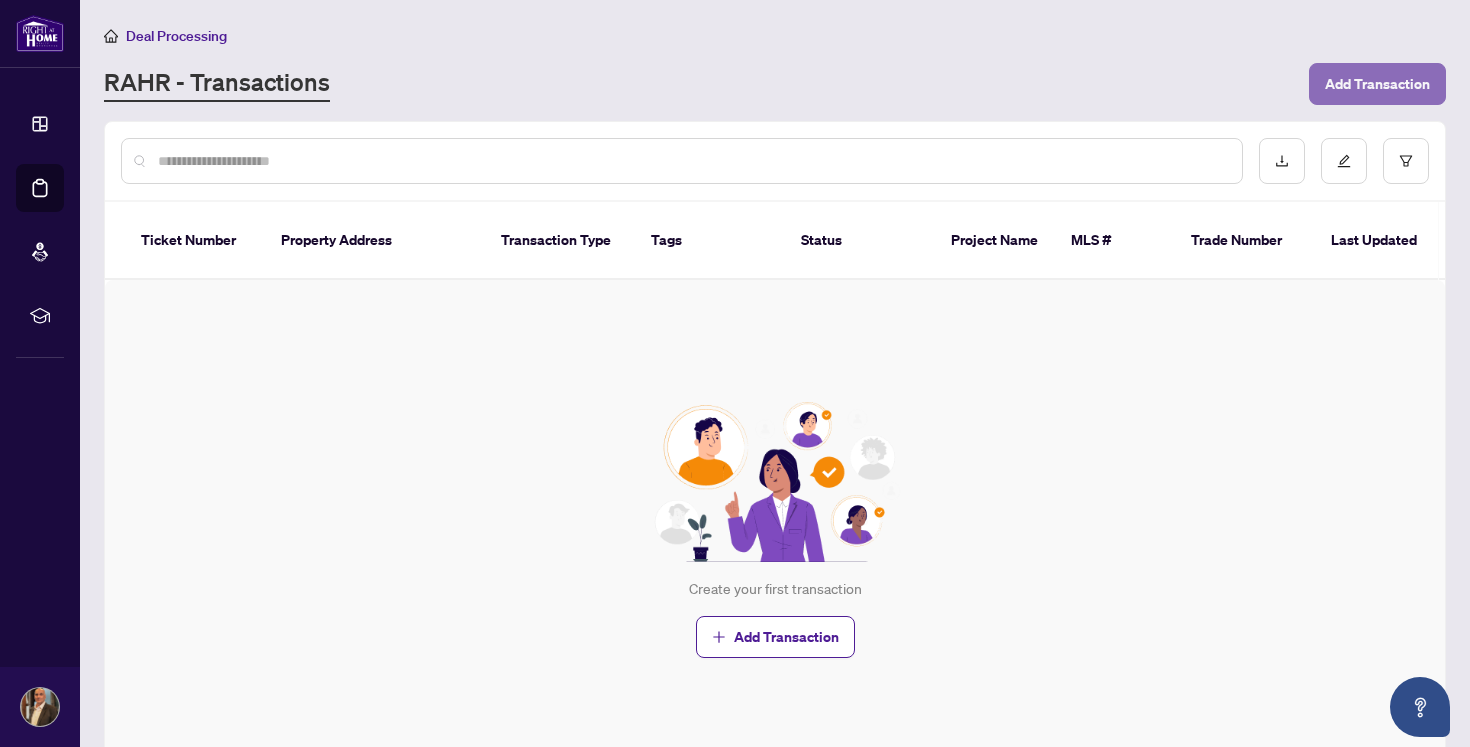 click on "Add Transaction" at bounding box center (1377, 84) 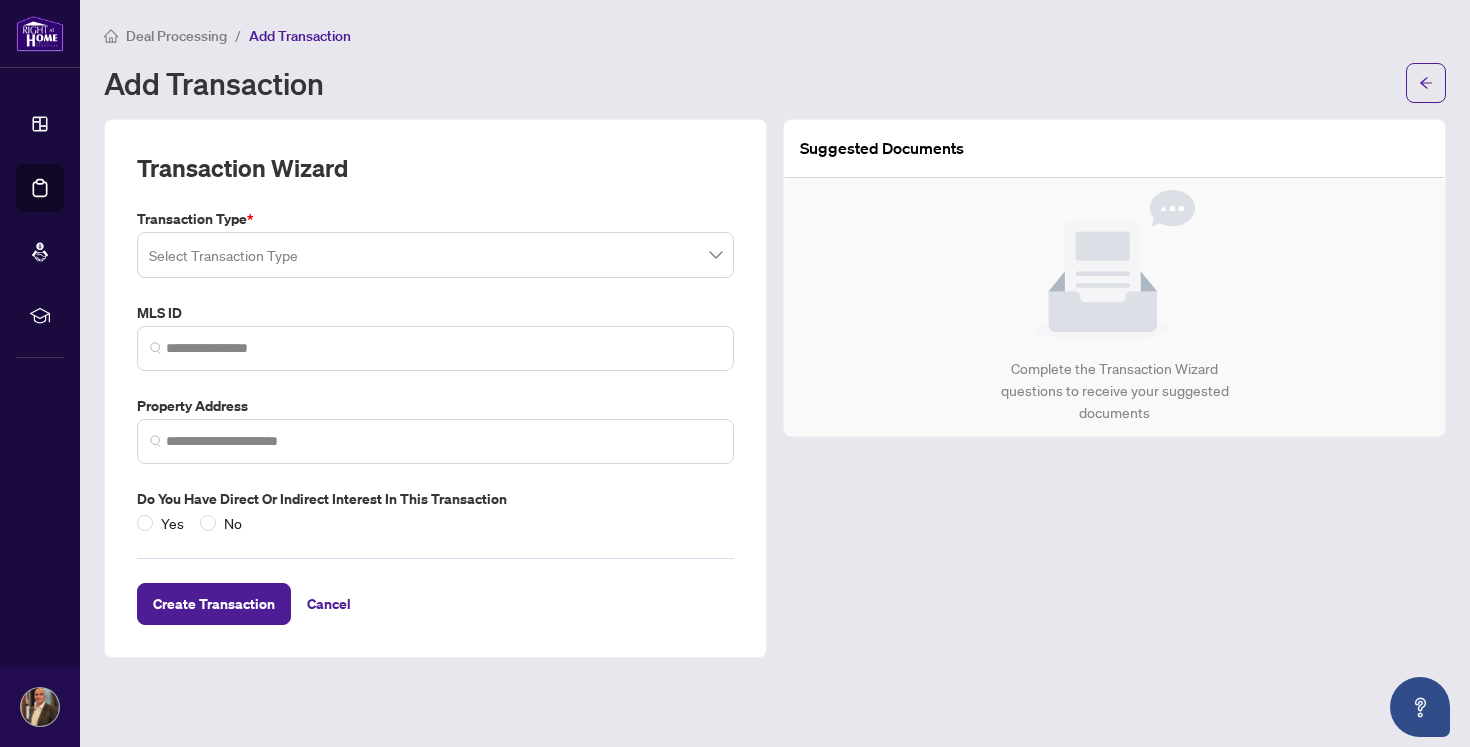 click at bounding box center [435, 255] 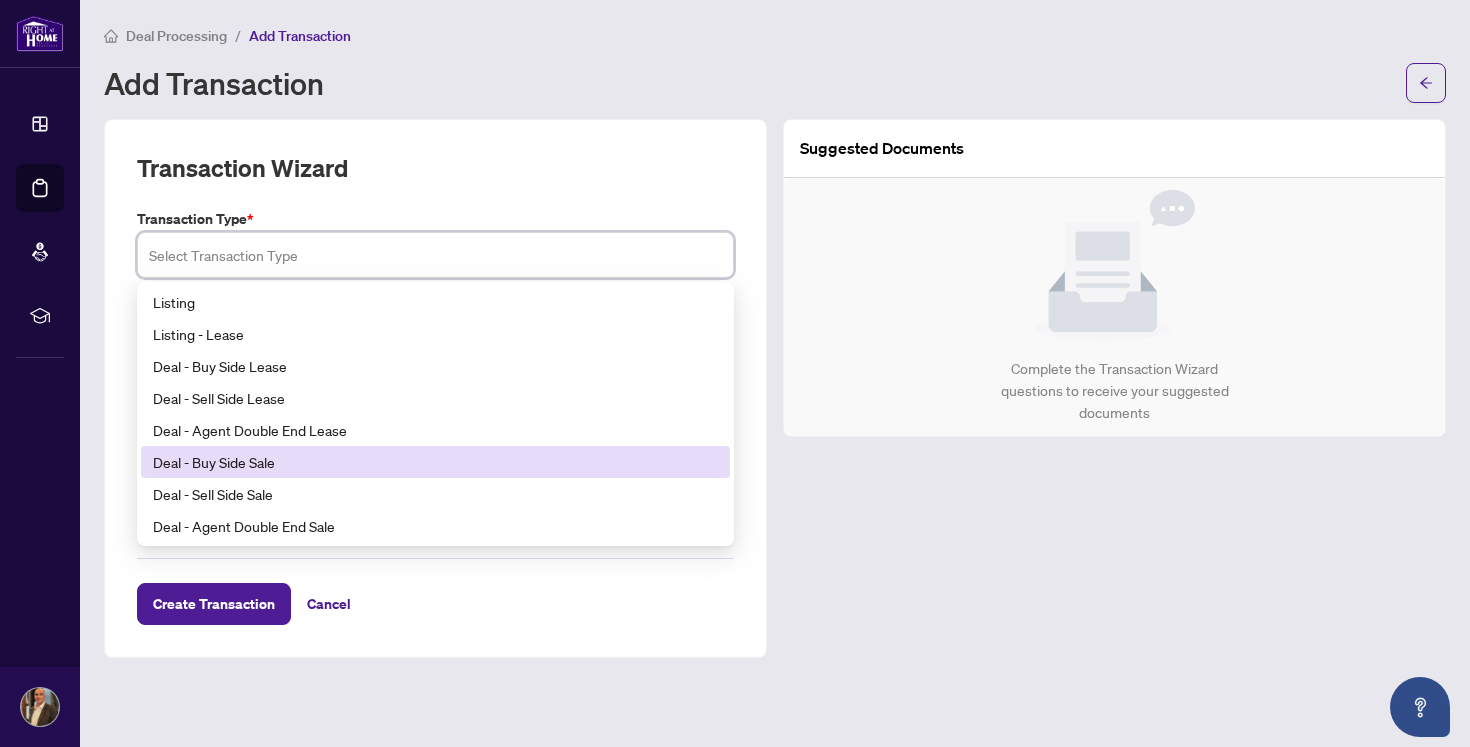 click on "Deal - Buy Side Sale" at bounding box center (435, 462) 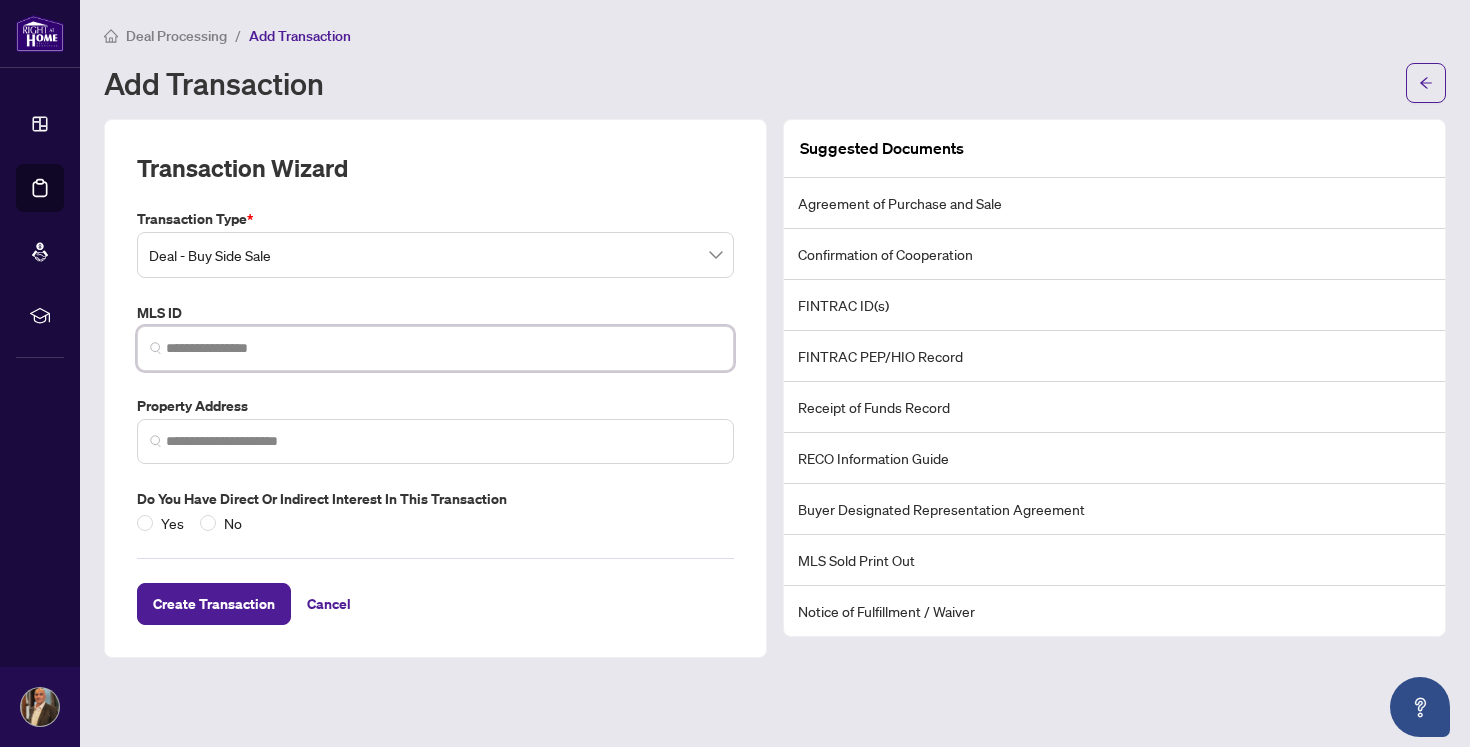 paste on "*********" 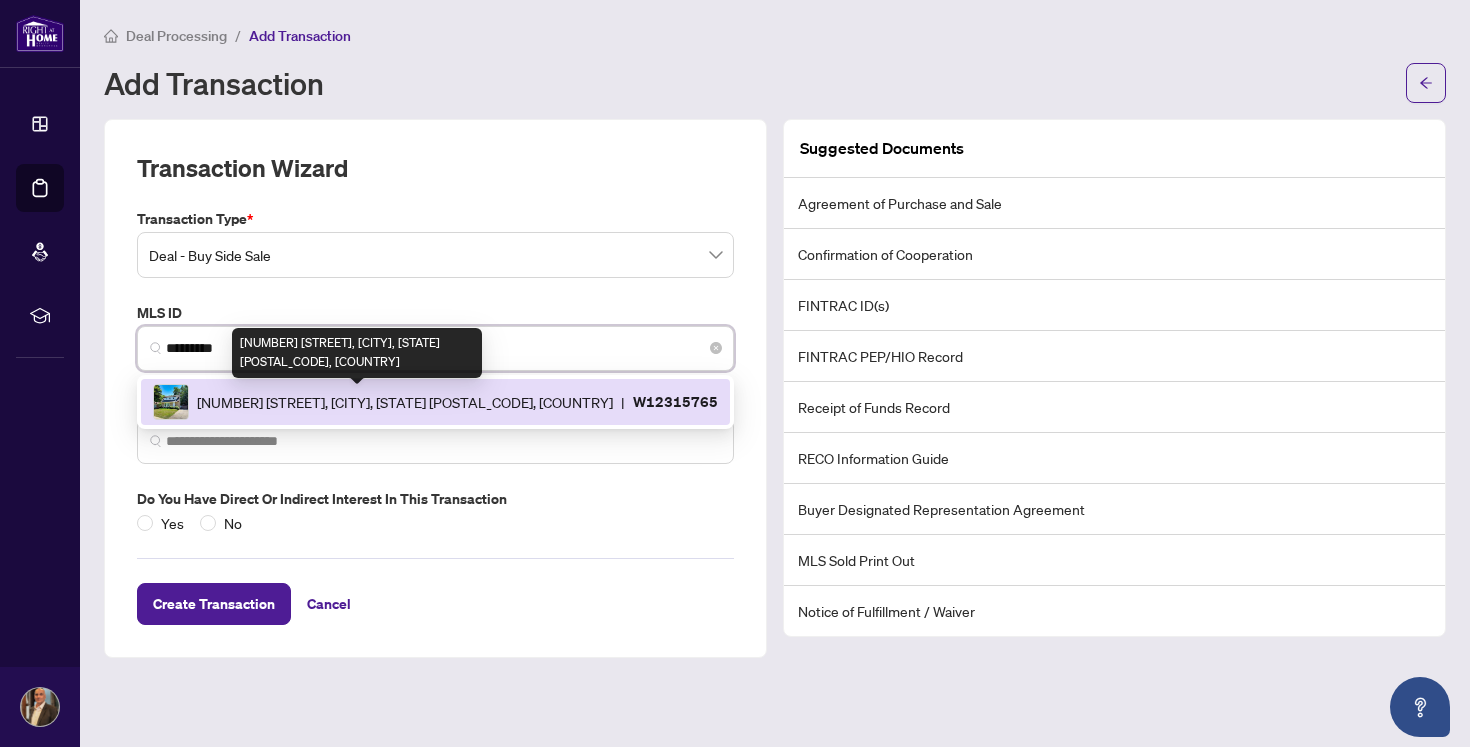 click on "[NUMBER] [STREET], [CITY], [STATE] [POSTAL_CODE], [COUNTRY]" at bounding box center [405, 402] 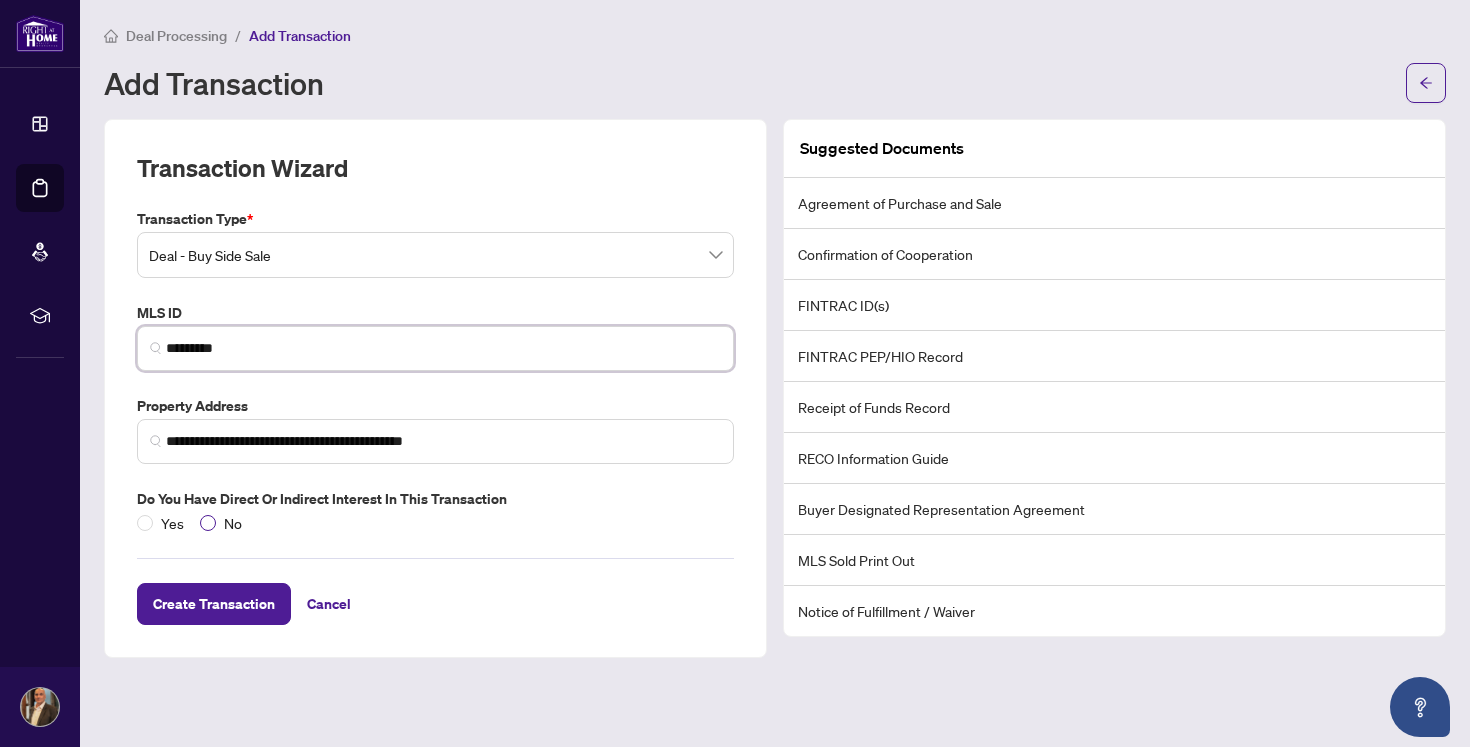 type on "*********" 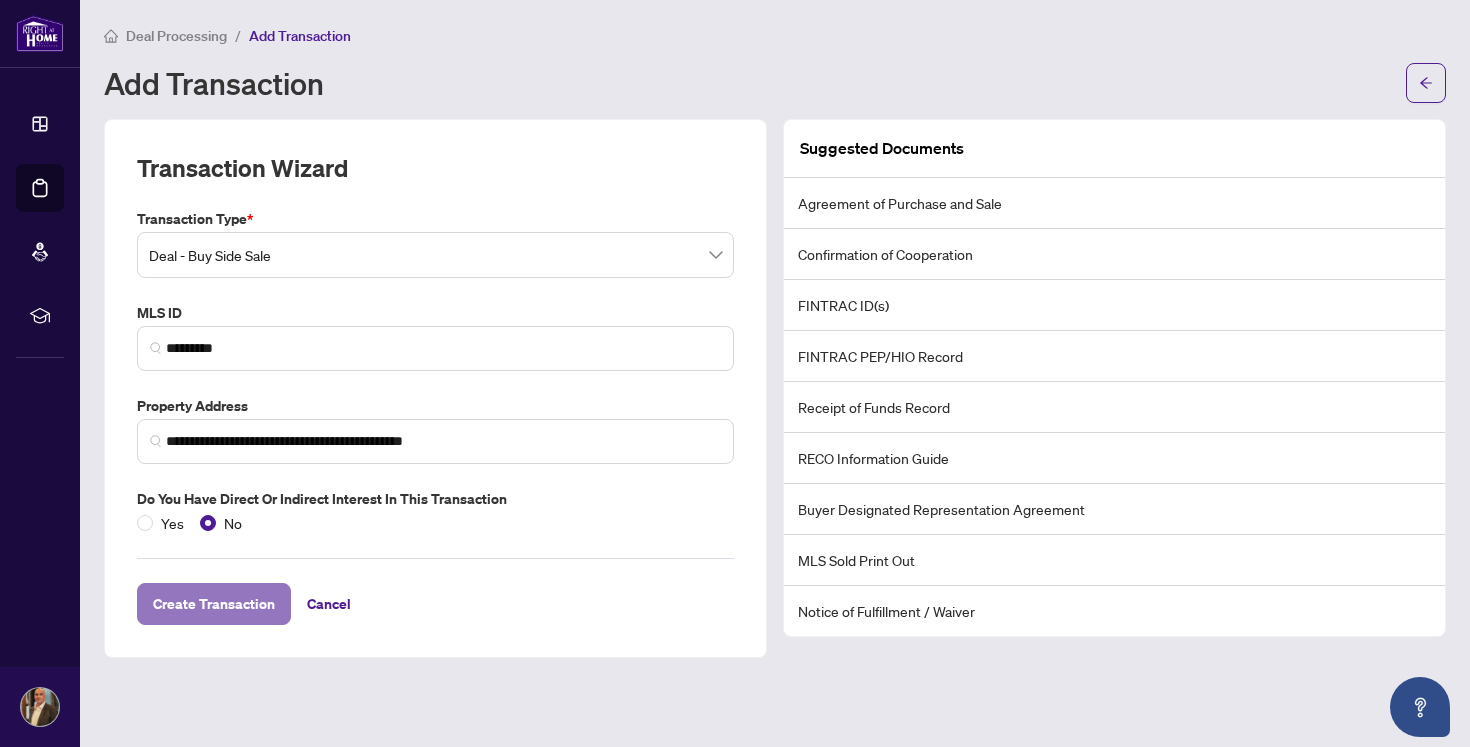 click on "Create Transaction" at bounding box center [214, 604] 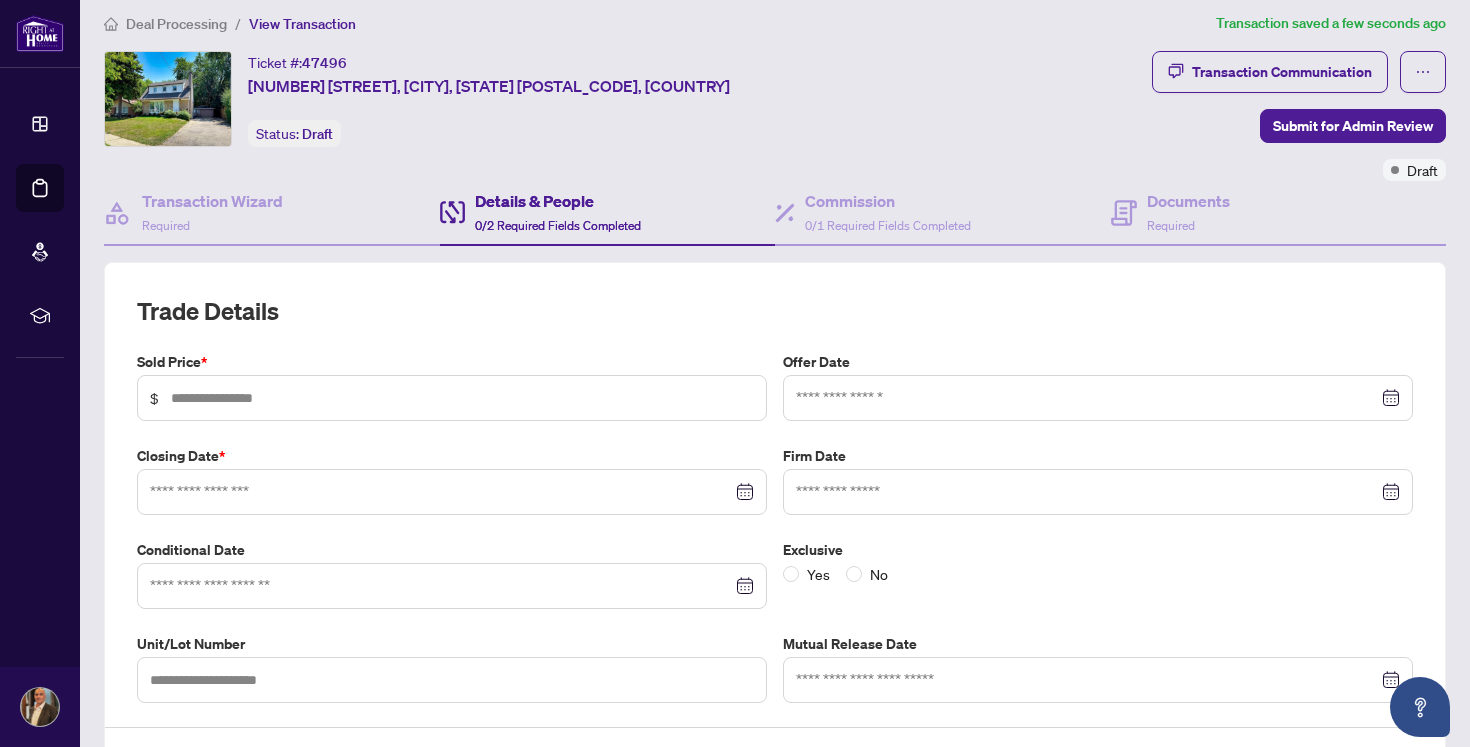 scroll, scrollTop: 0, scrollLeft: 0, axis: both 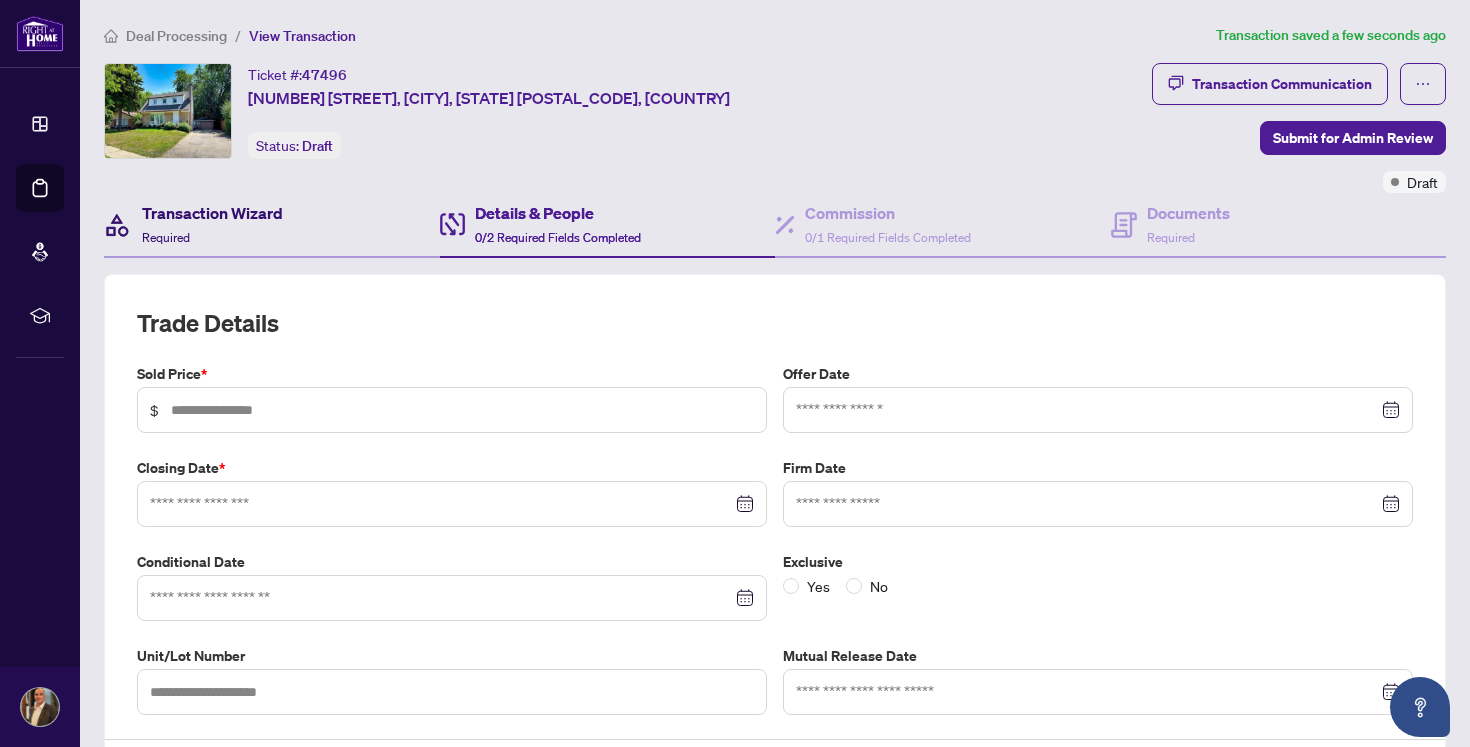 click on "Transaction Wizard Required" at bounding box center [193, 224] 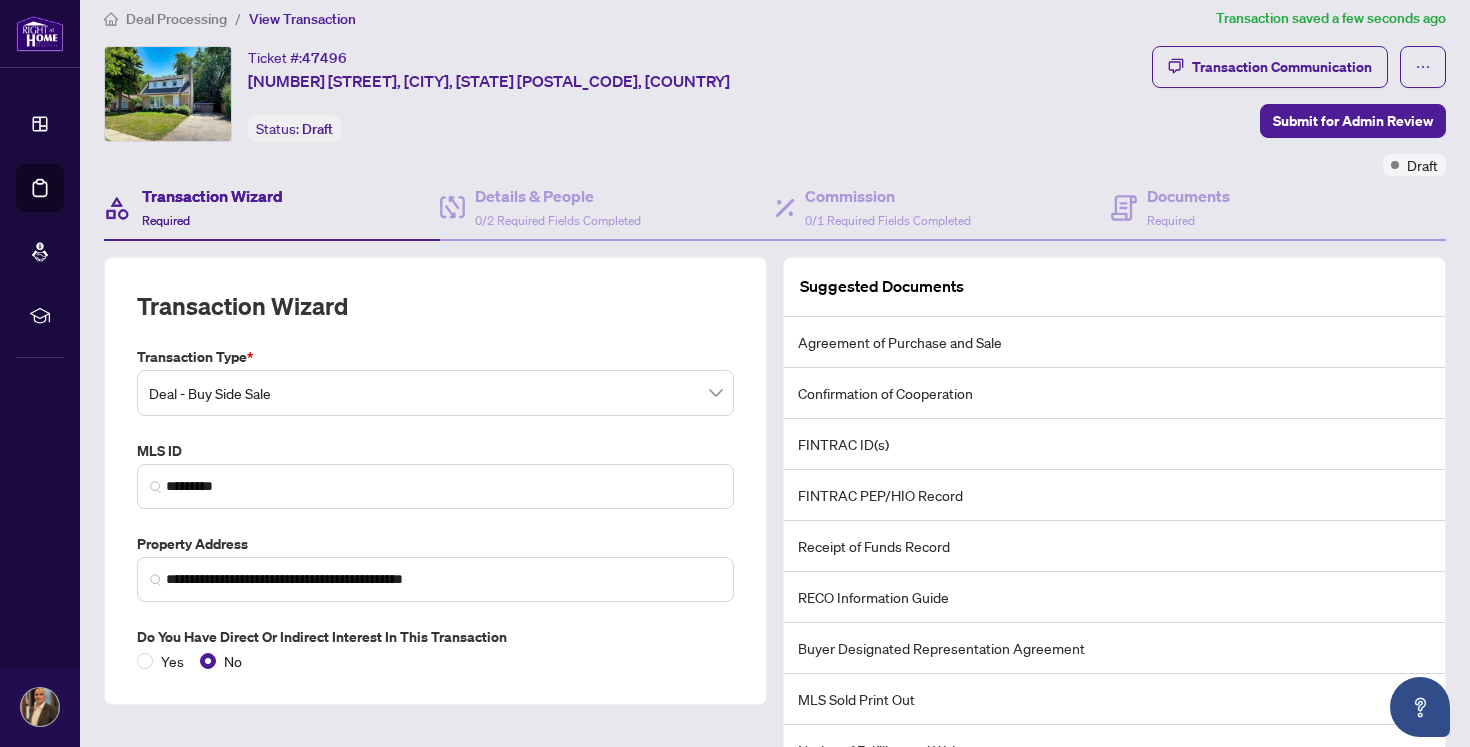 scroll, scrollTop: 0, scrollLeft: 0, axis: both 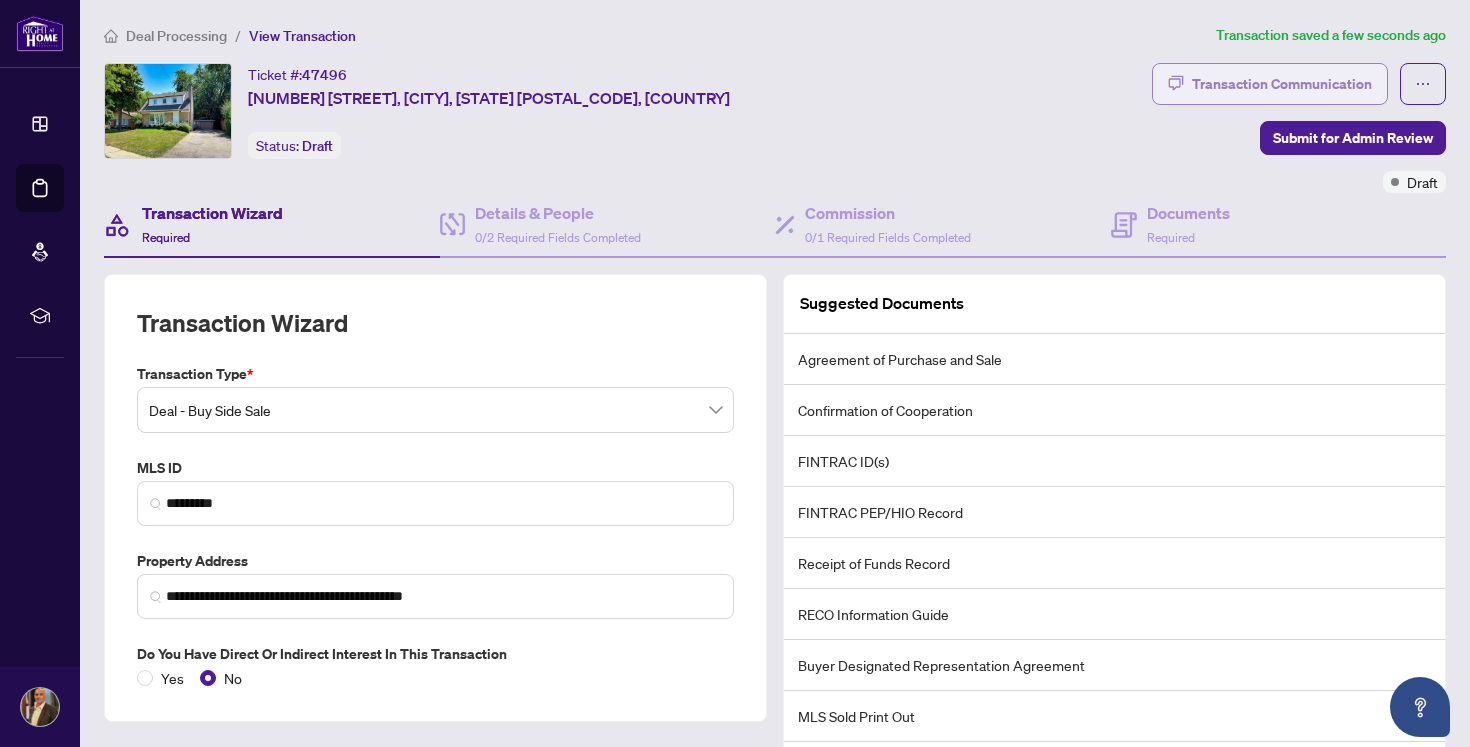 click on "Transaction Communication" at bounding box center [1282, 84] 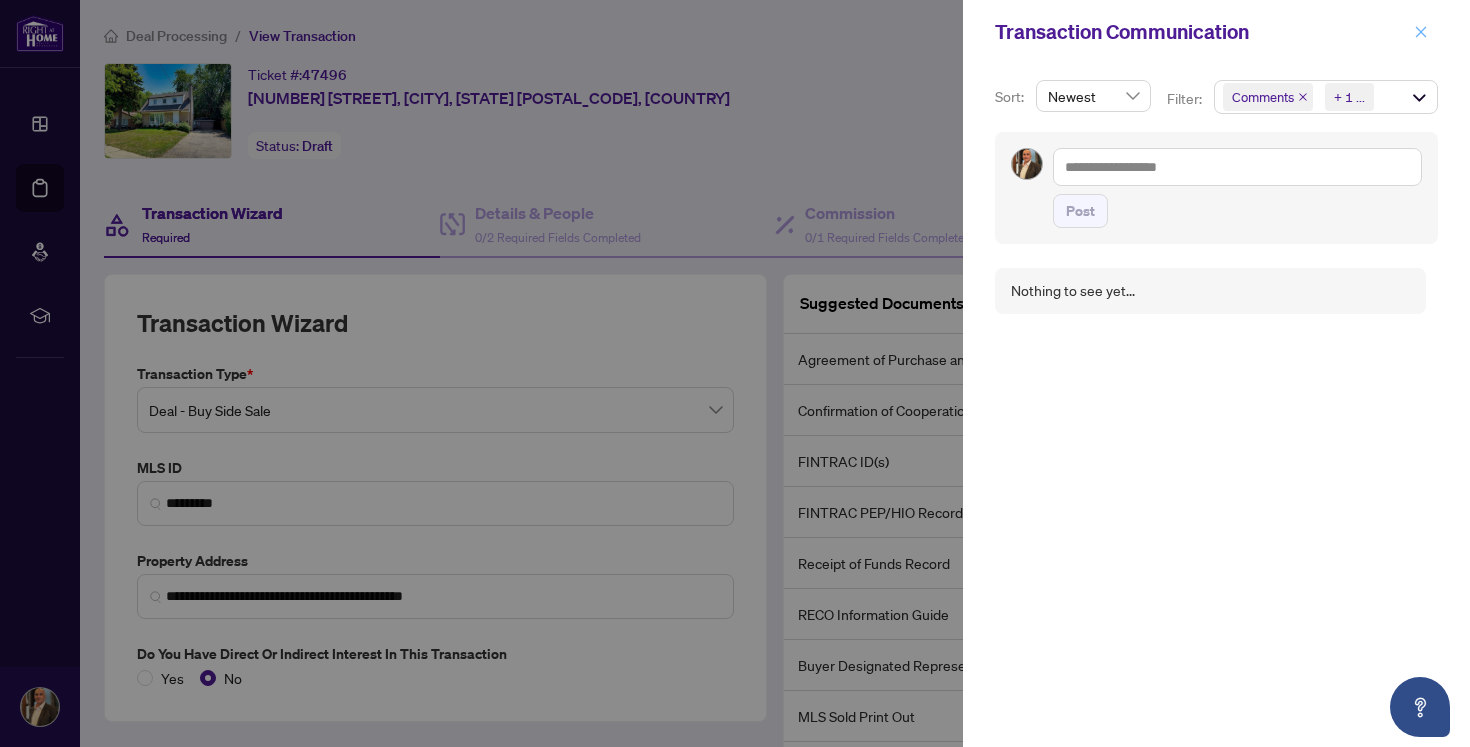 click 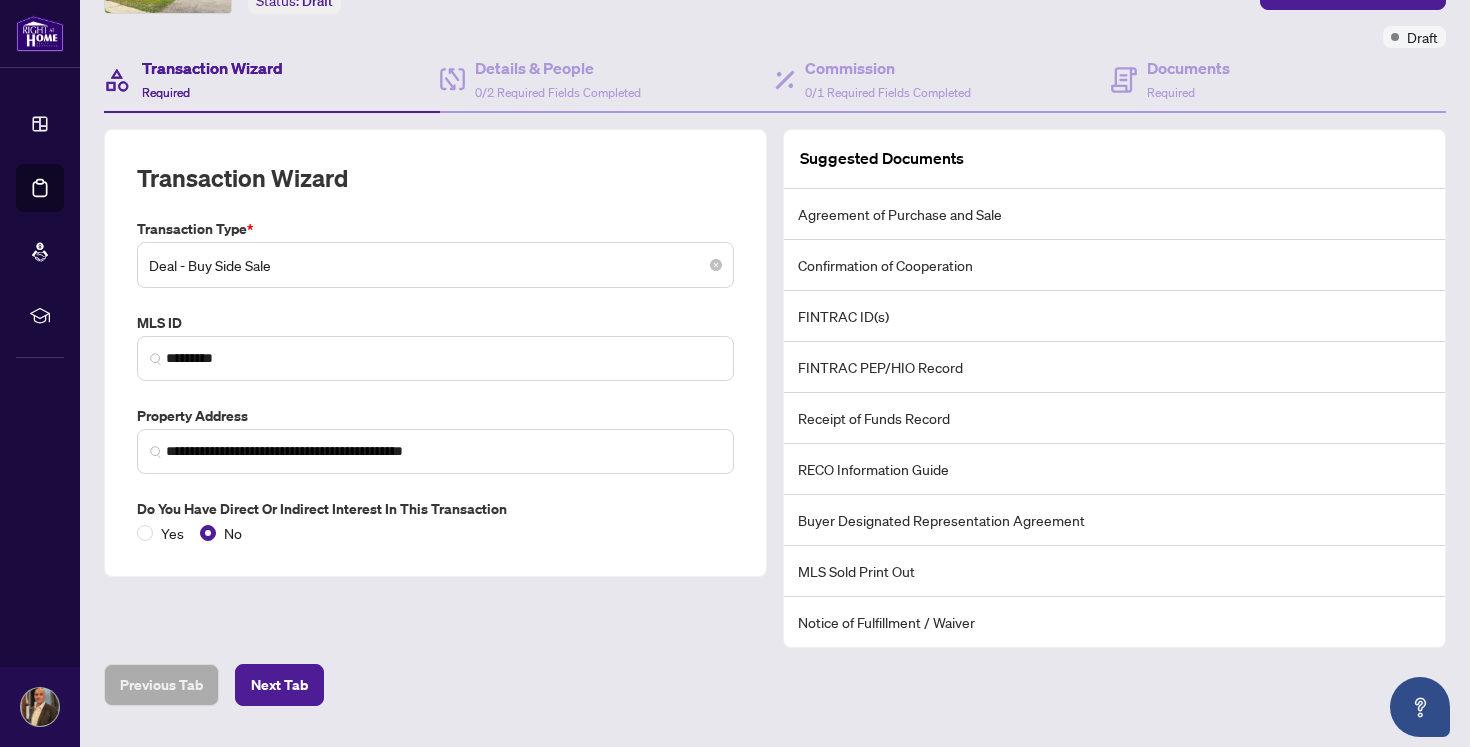 scroll, scrollTop: 195, scrollLeft: 0, axis: vertical 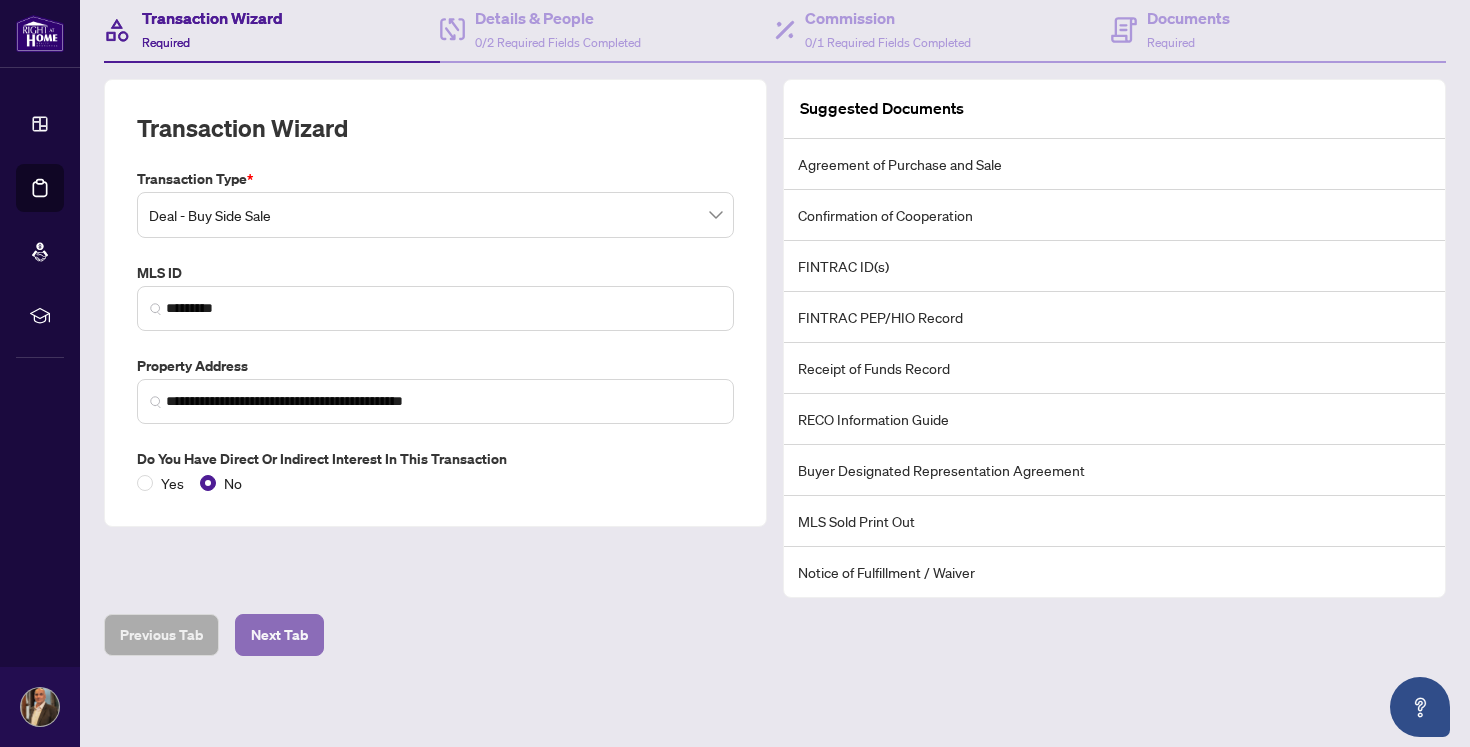 click on "Next Tab" at bounding box center [279, 635] 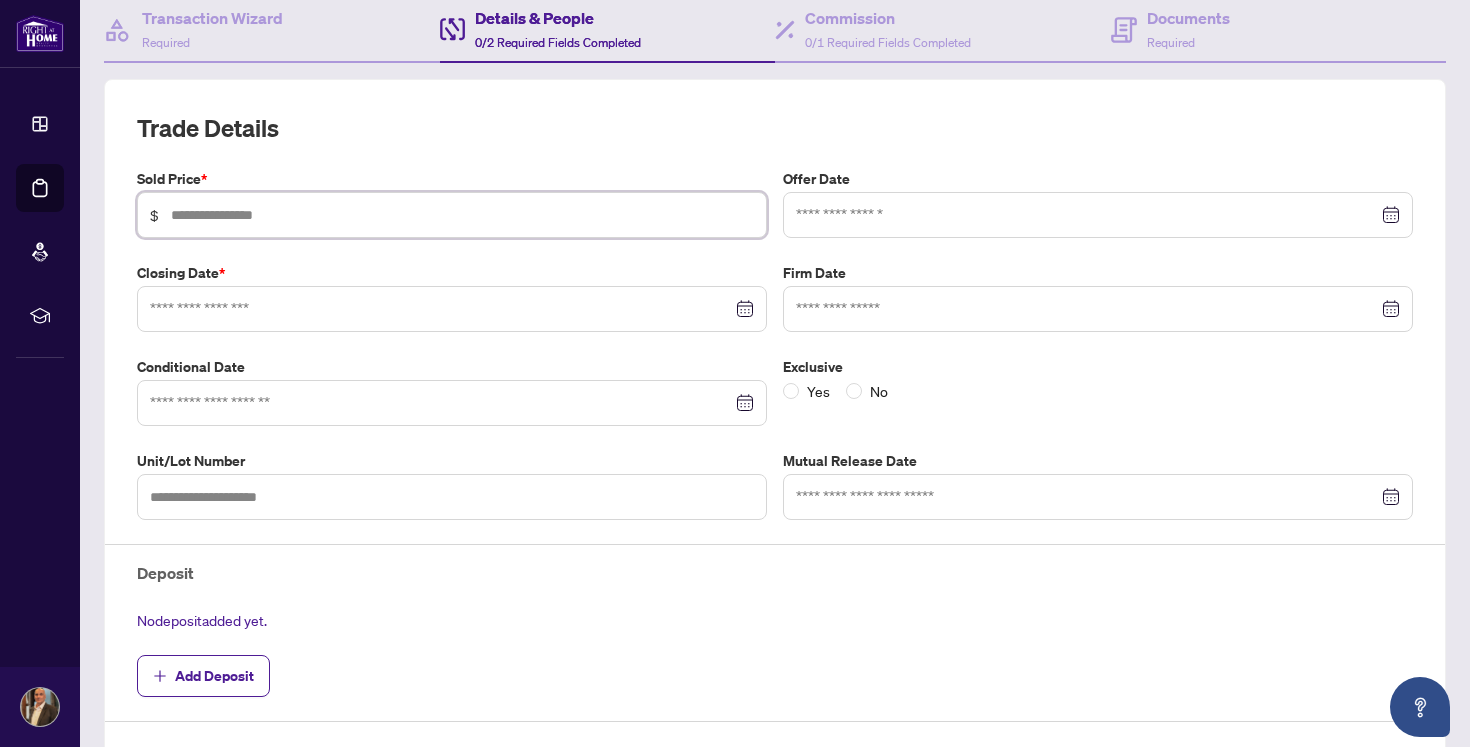 click at bounding box center (462, 215) 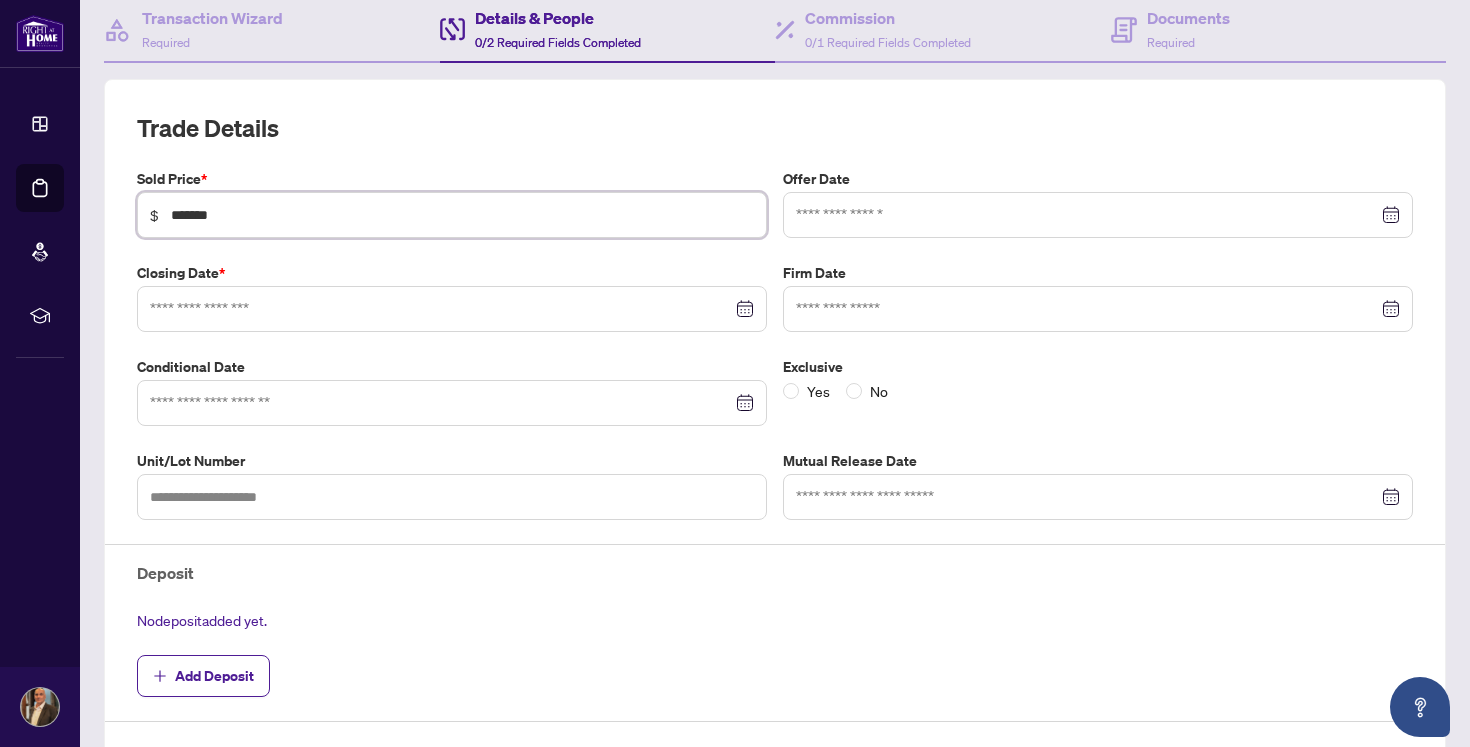click at bounding box center [452, 309] 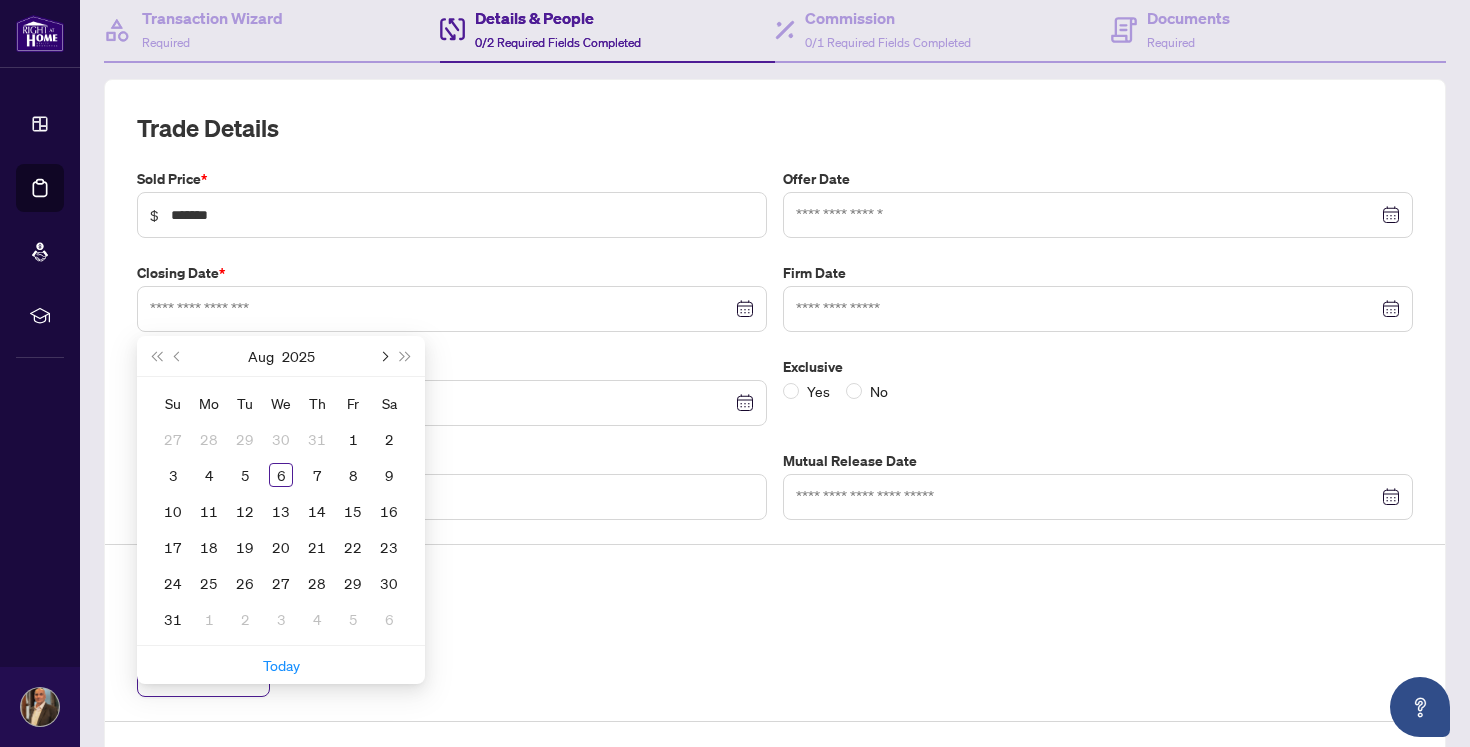 click at bounding box center (383, 356) 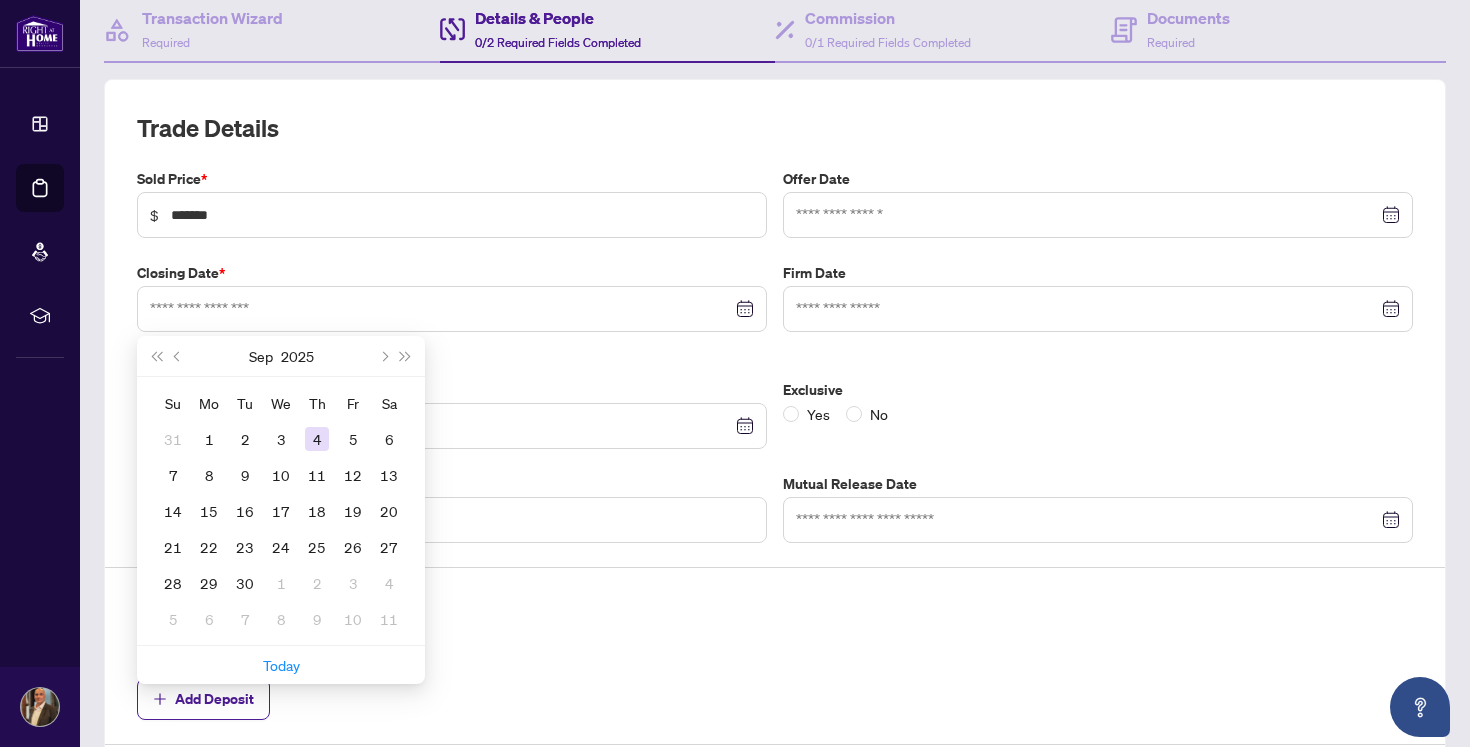 type on "**********" 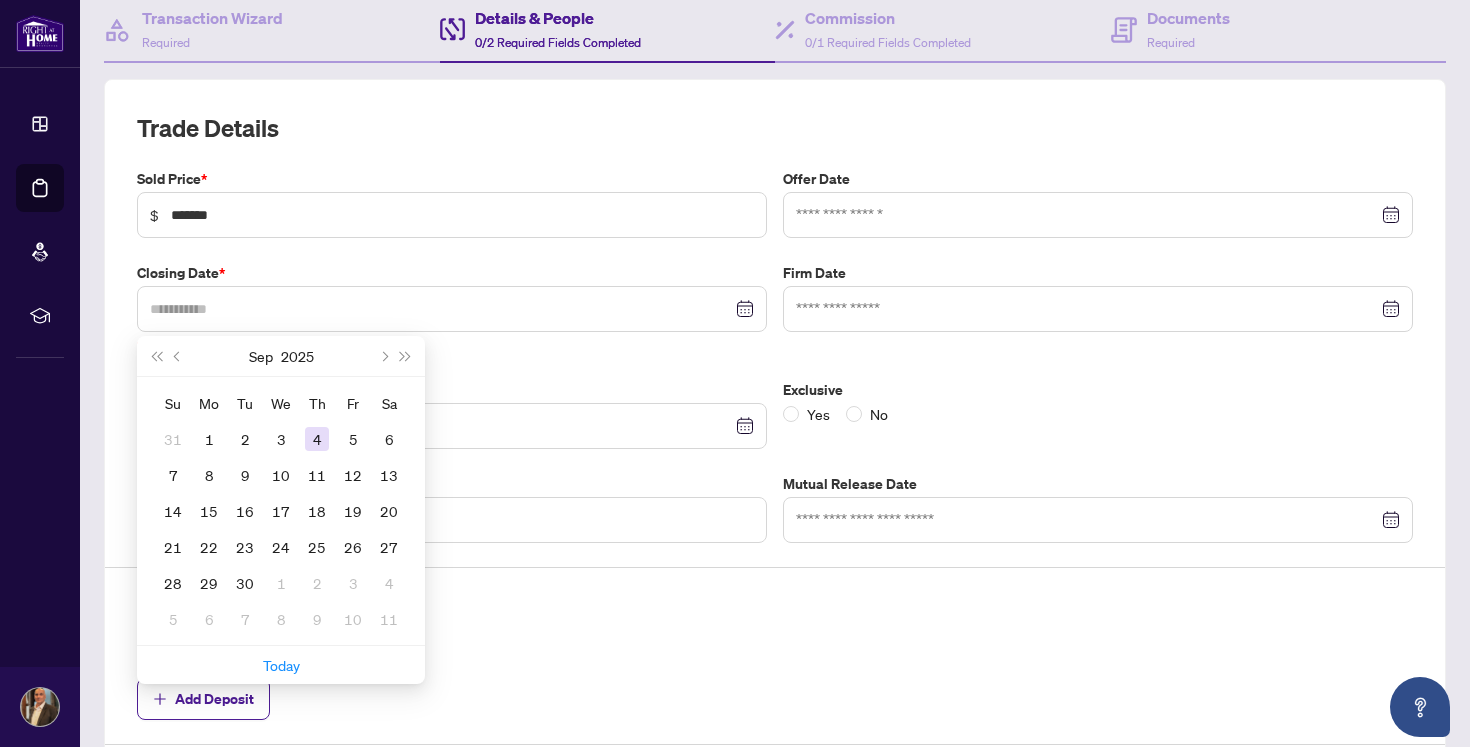 click on "4" at bounding box center (317, 439) 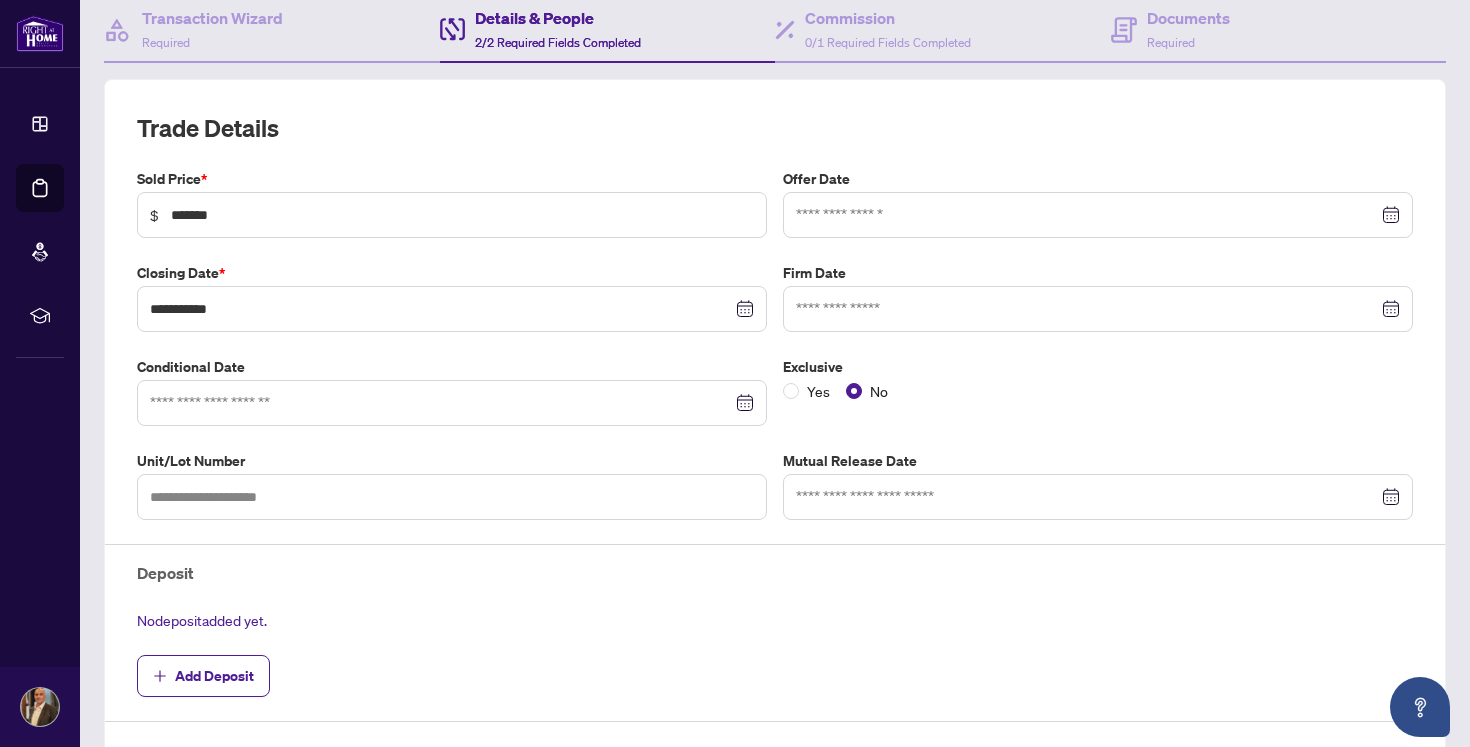 click at bounding box center [1098, 215] 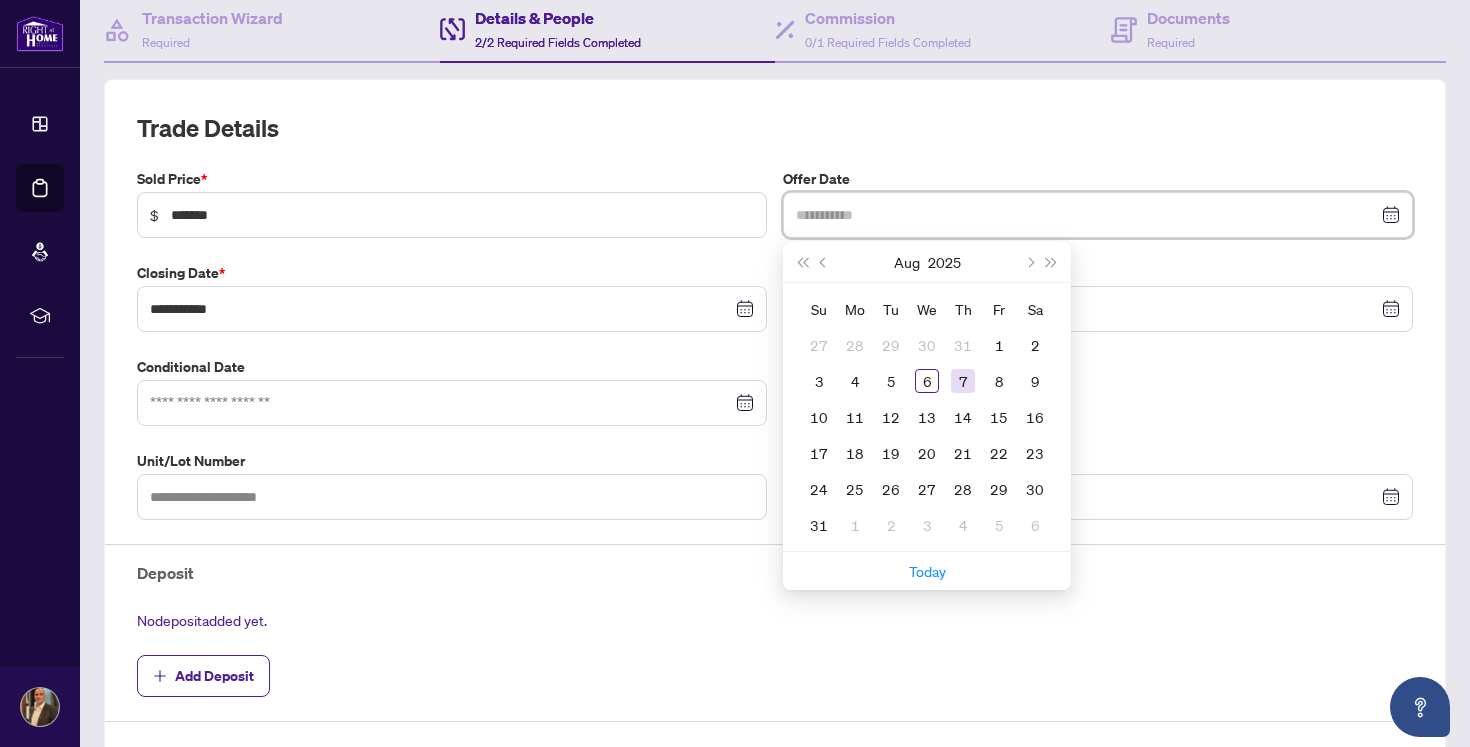 type on "**********" 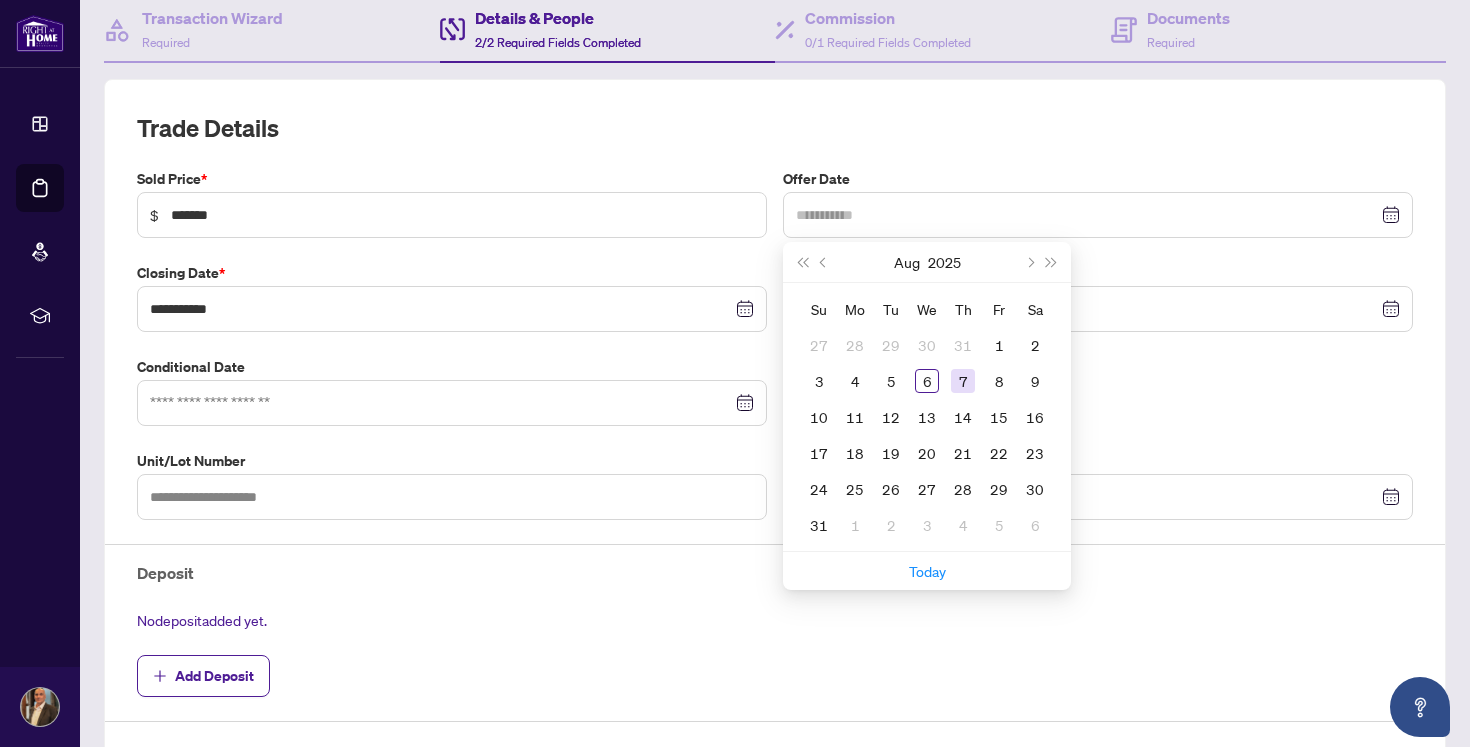 click on "7" at bounding box center [963, 381] 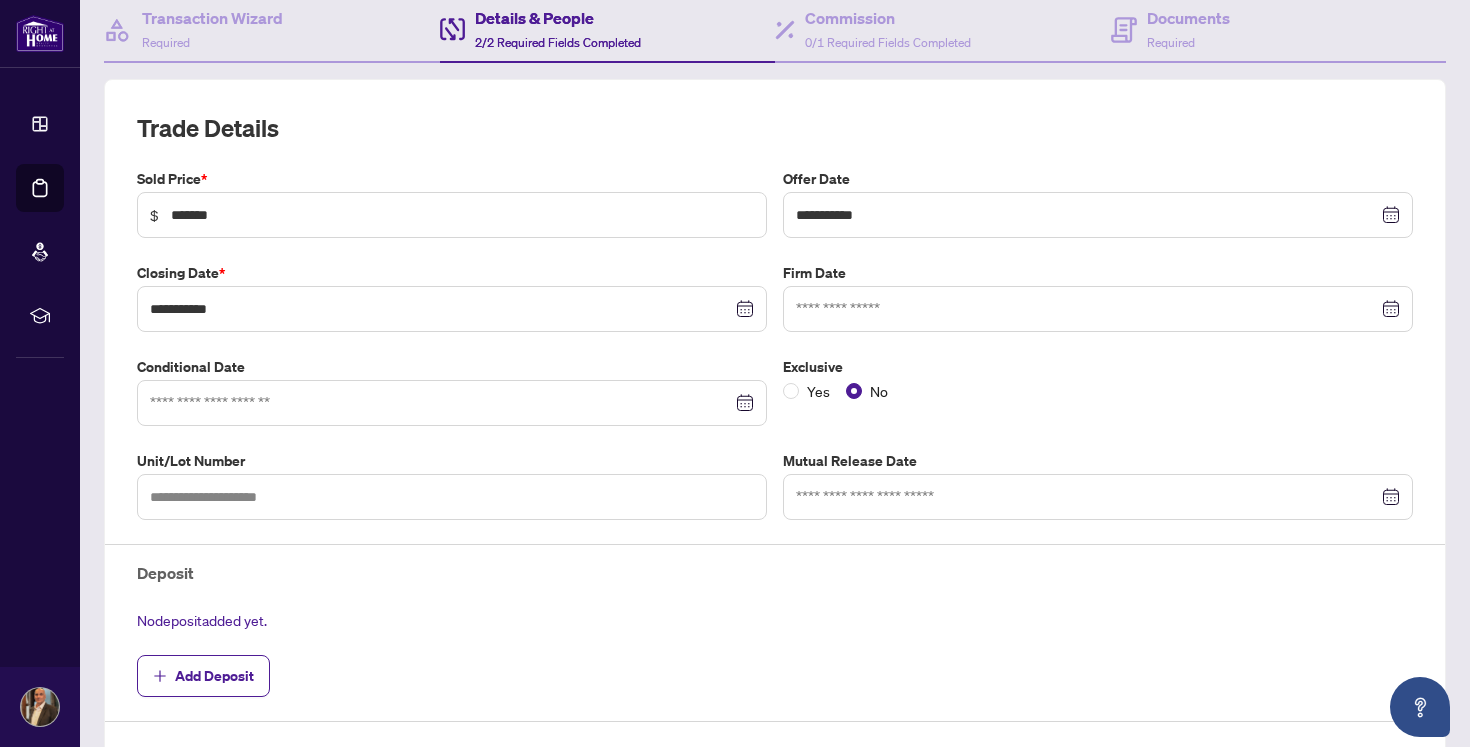 click at bounding box center (452, 403) 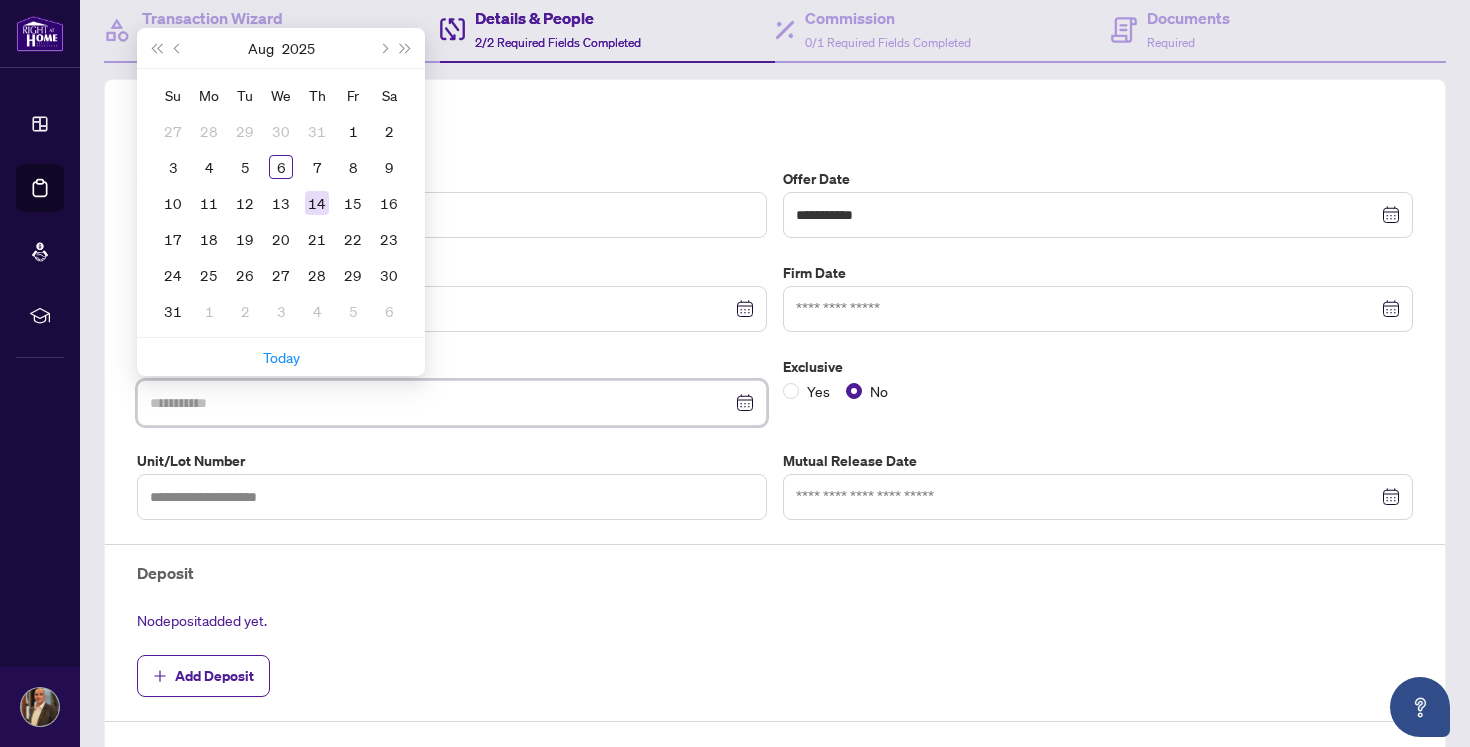 type on "**********" 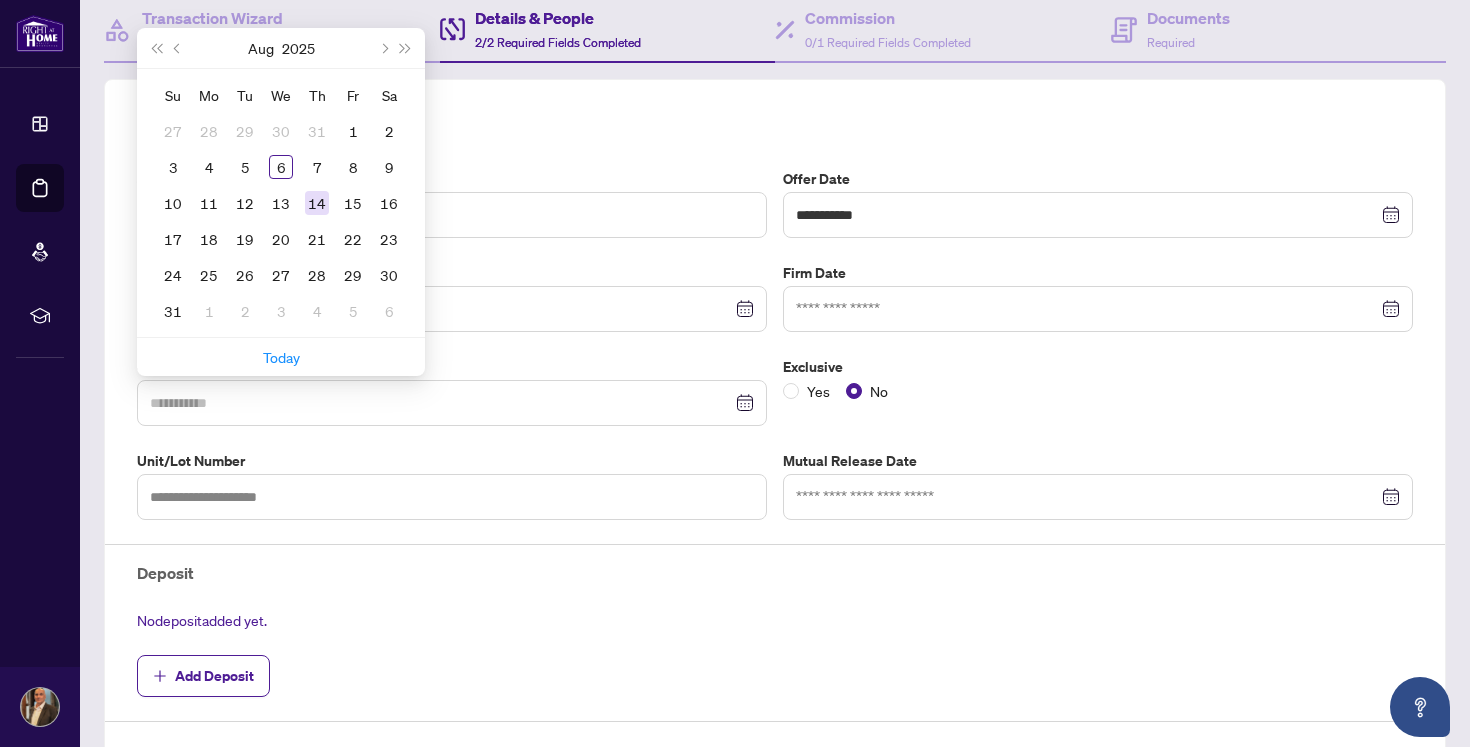 click on "14" at bounding box center [317, 203] 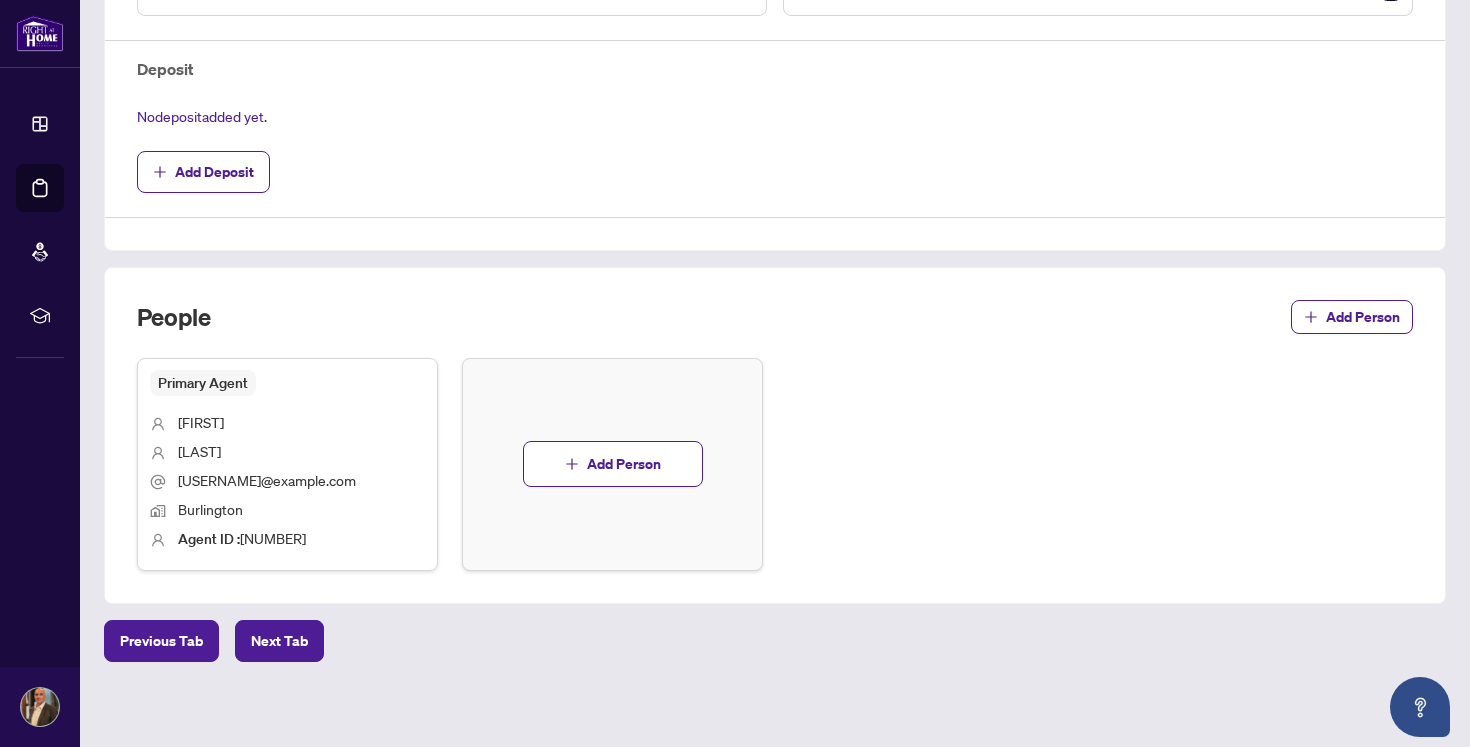 scroll, scrollTop: 698, scrollLeft: 0, axis: vertical 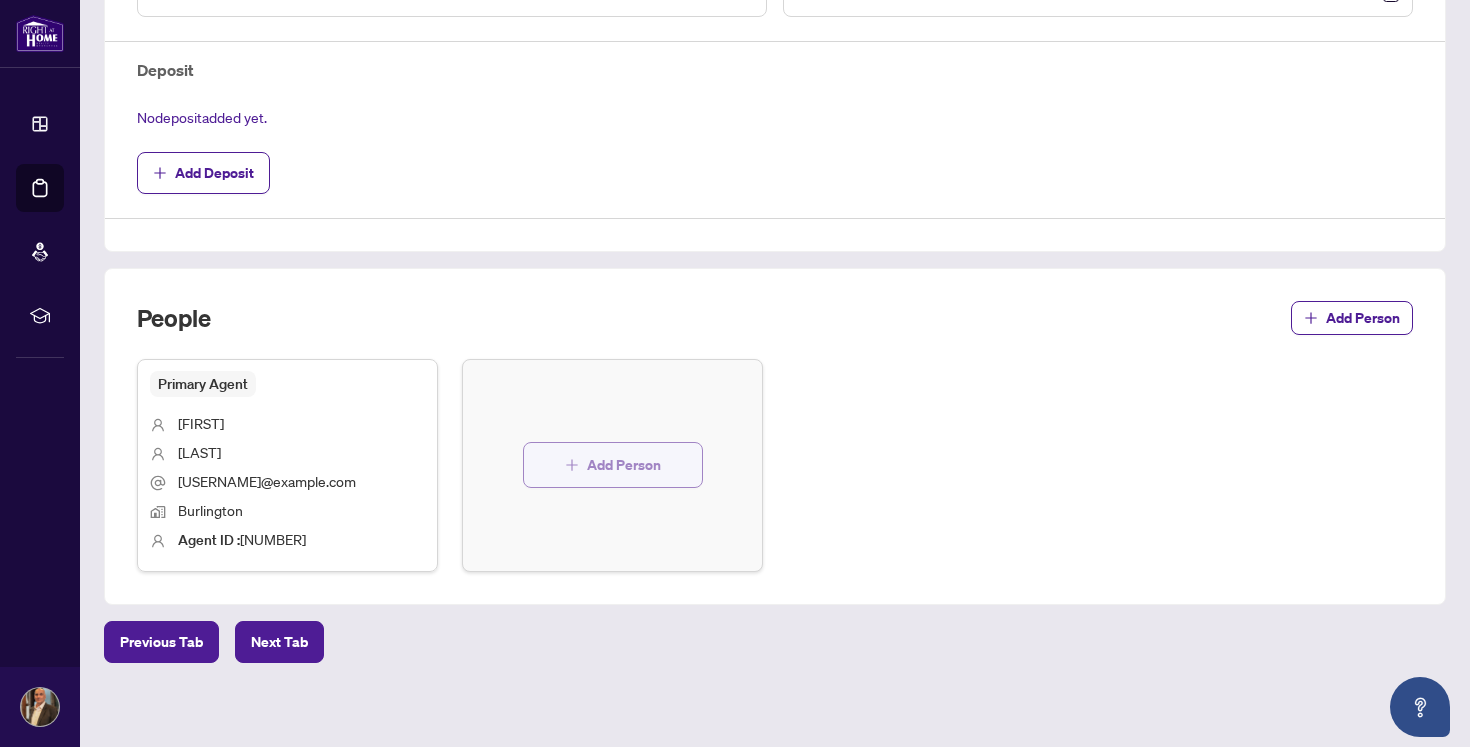 click on "Add Person" at bounding box center [613, 465] 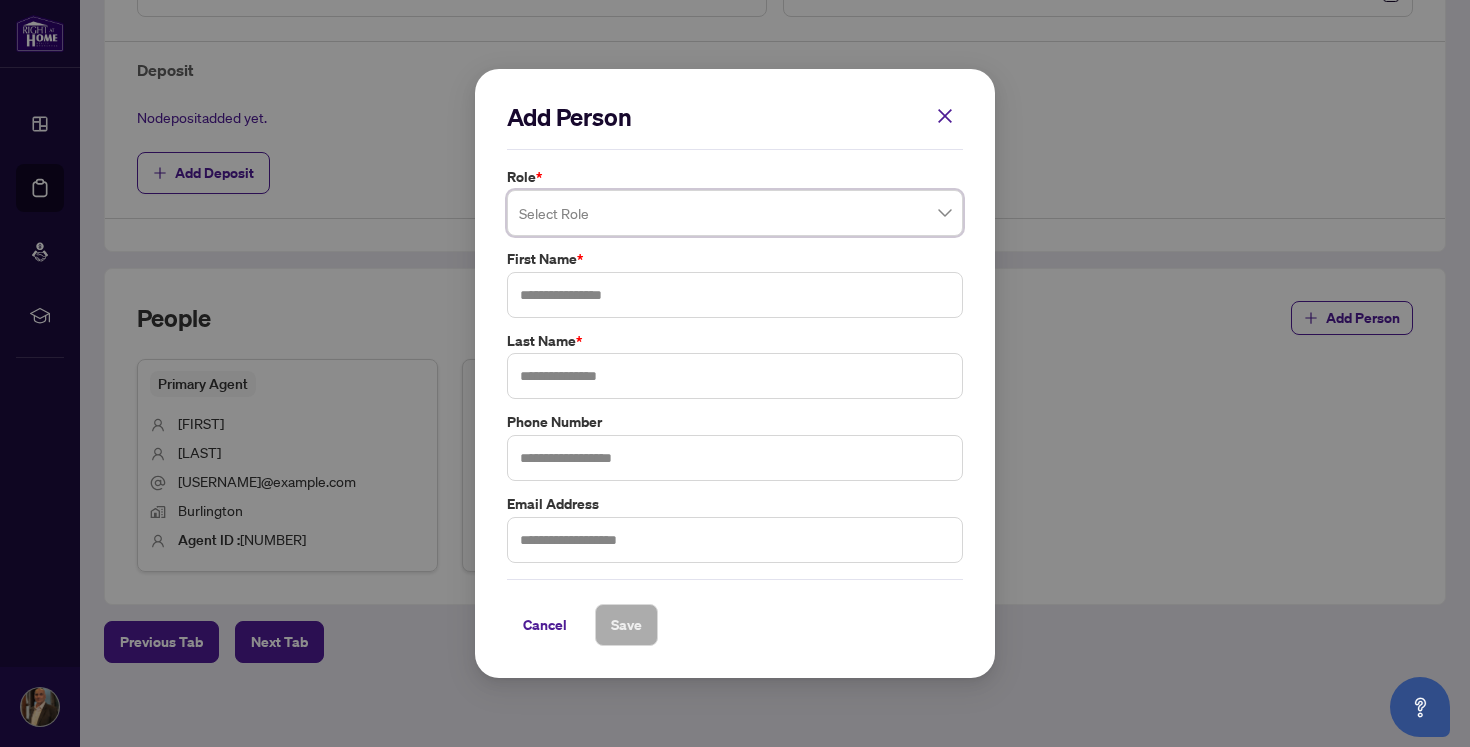 click at bounding box center [735, 213] 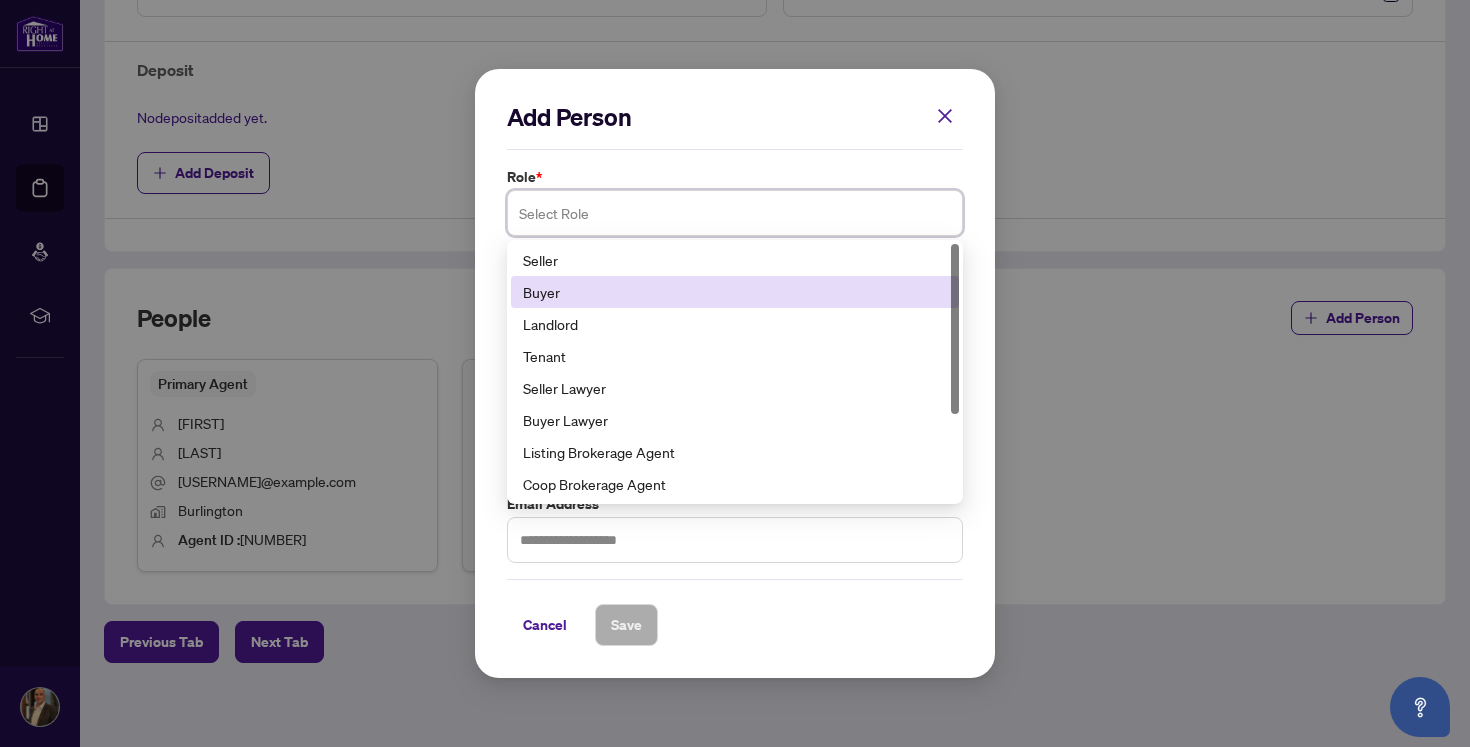click on "Buyer" at bounding box center [735, 292] 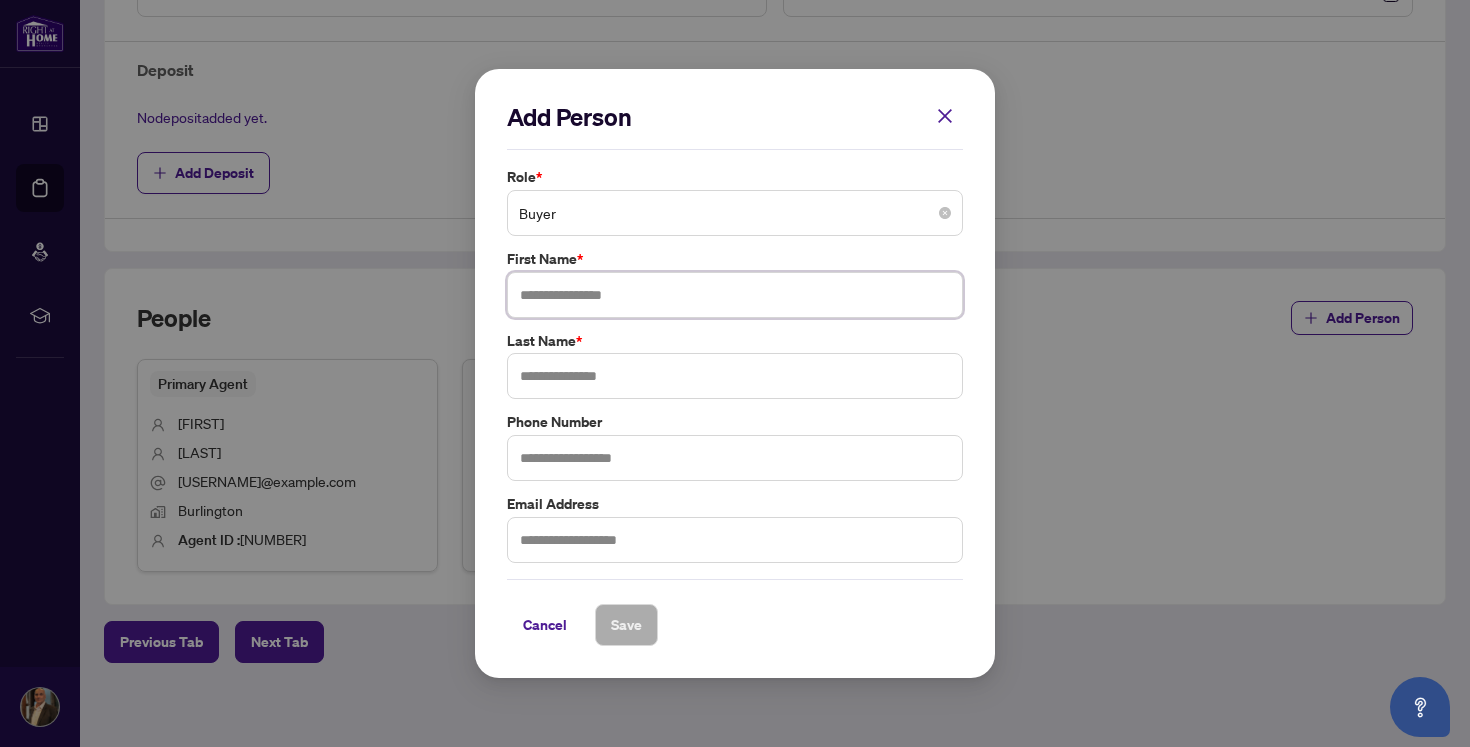 click at bounding box center [735, 295] 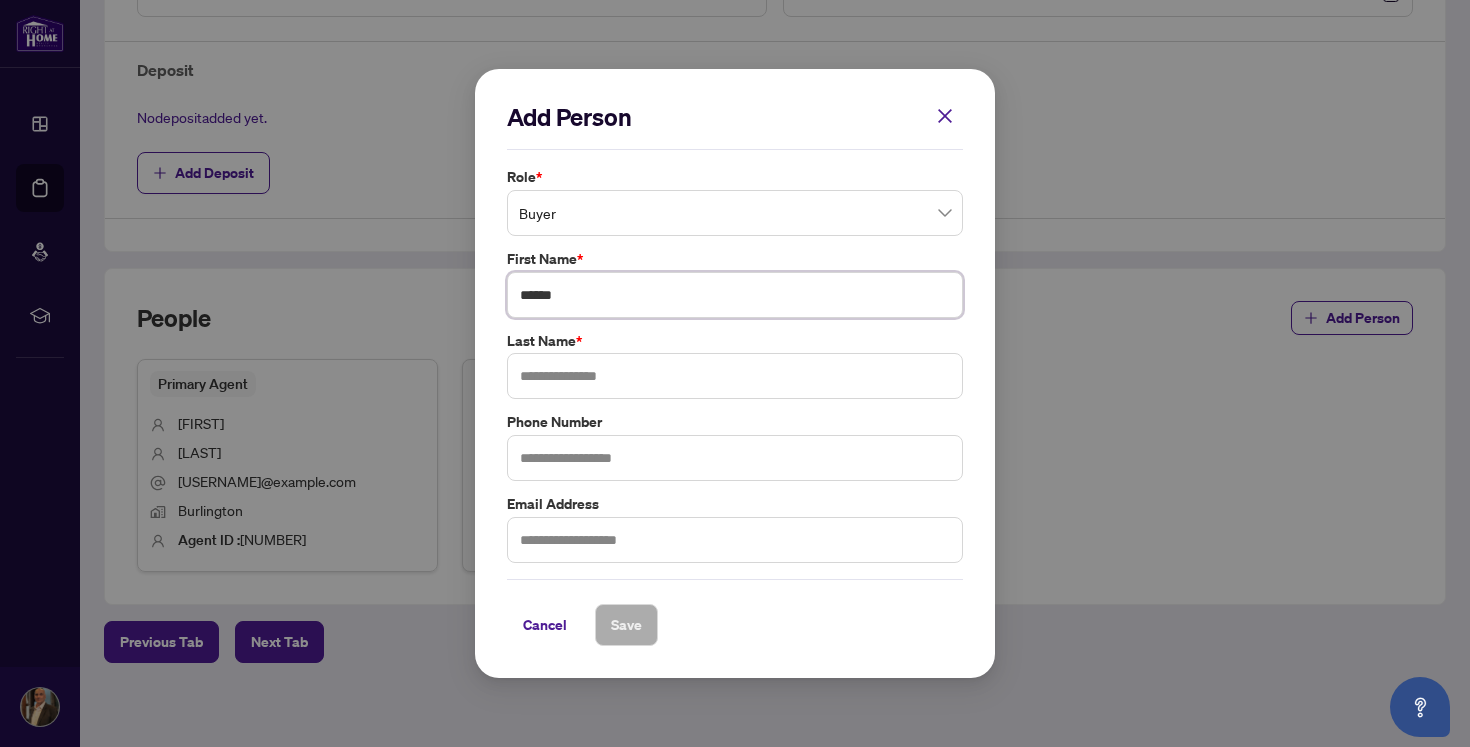 type on "******" 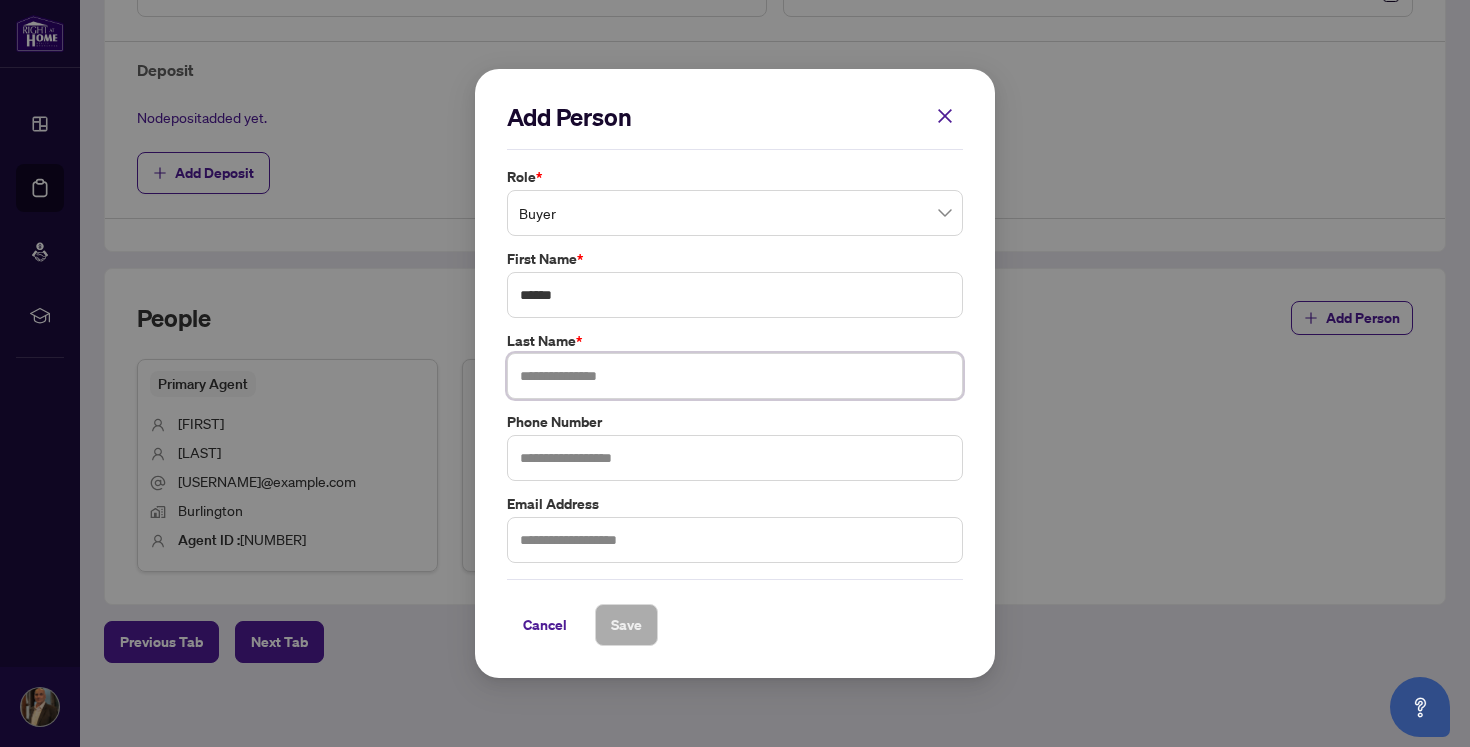 click at bounding box center (735, 376) 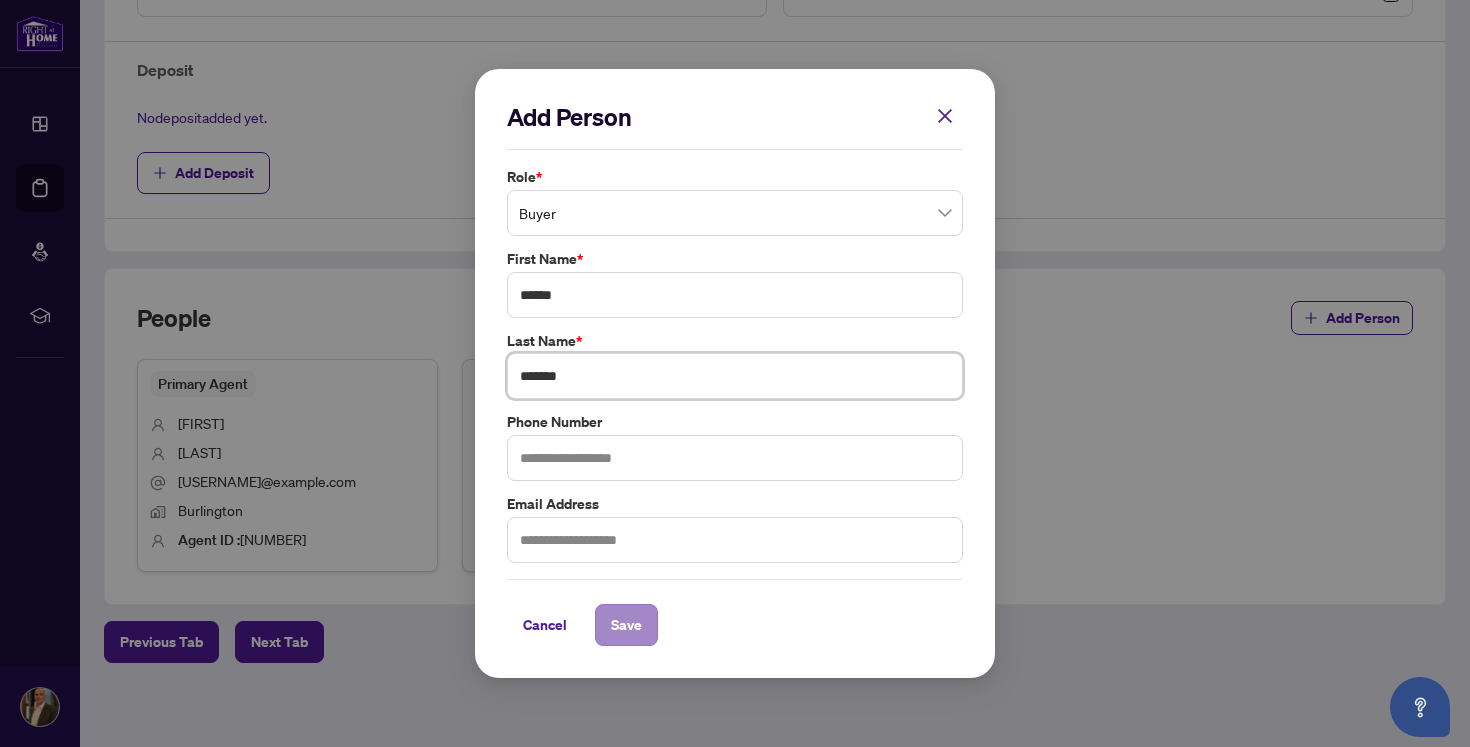 type on "*******" 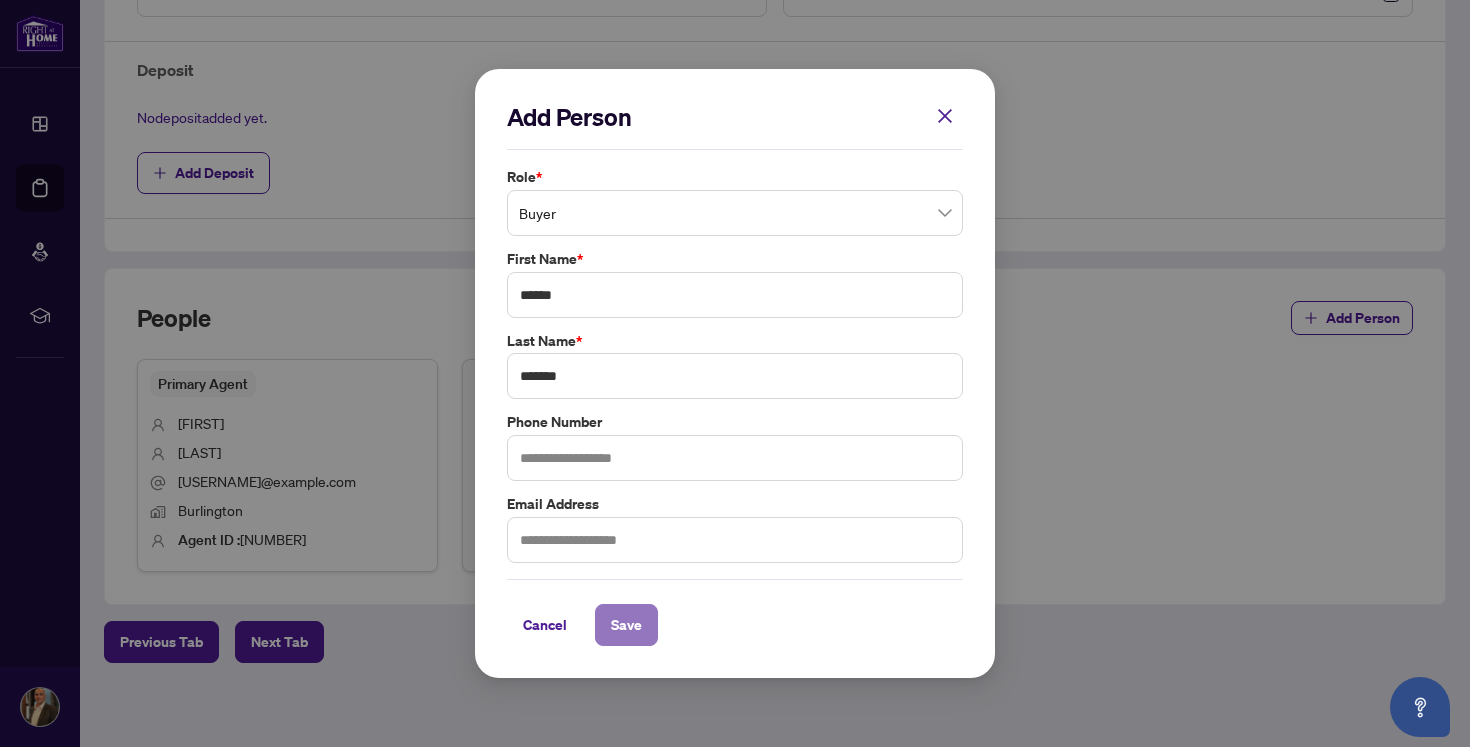 click on "Save" at bounding box center [626, 625] 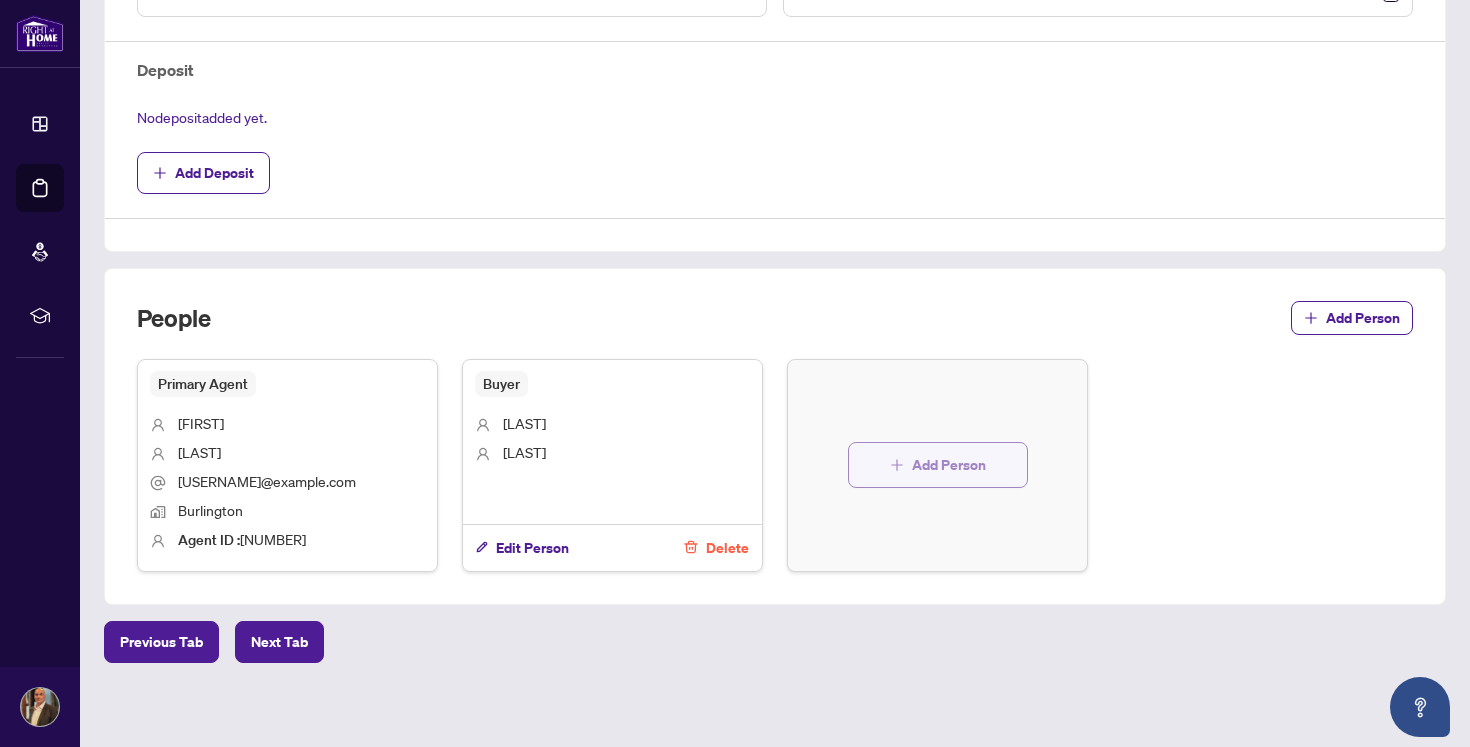 click 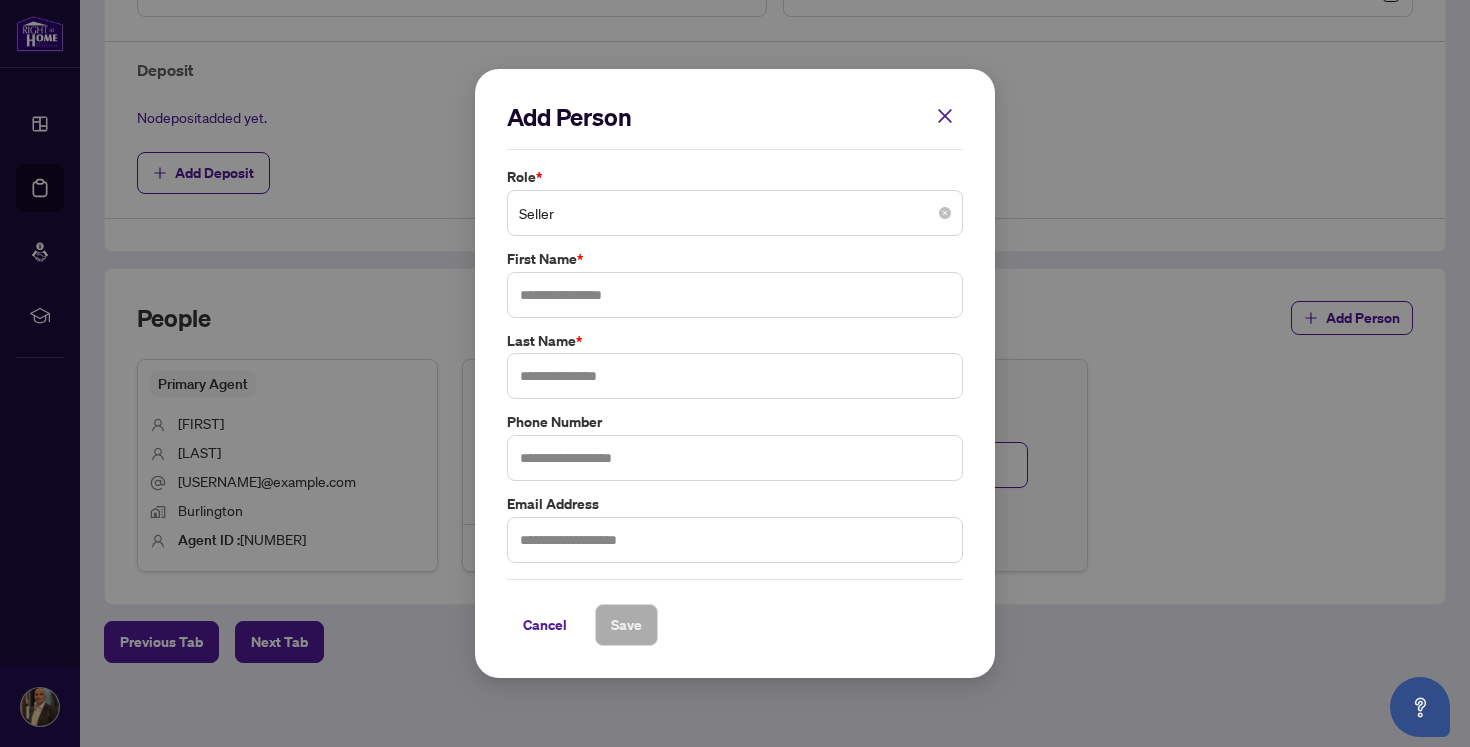 click on "Seller" at bounding box center (735, 213) 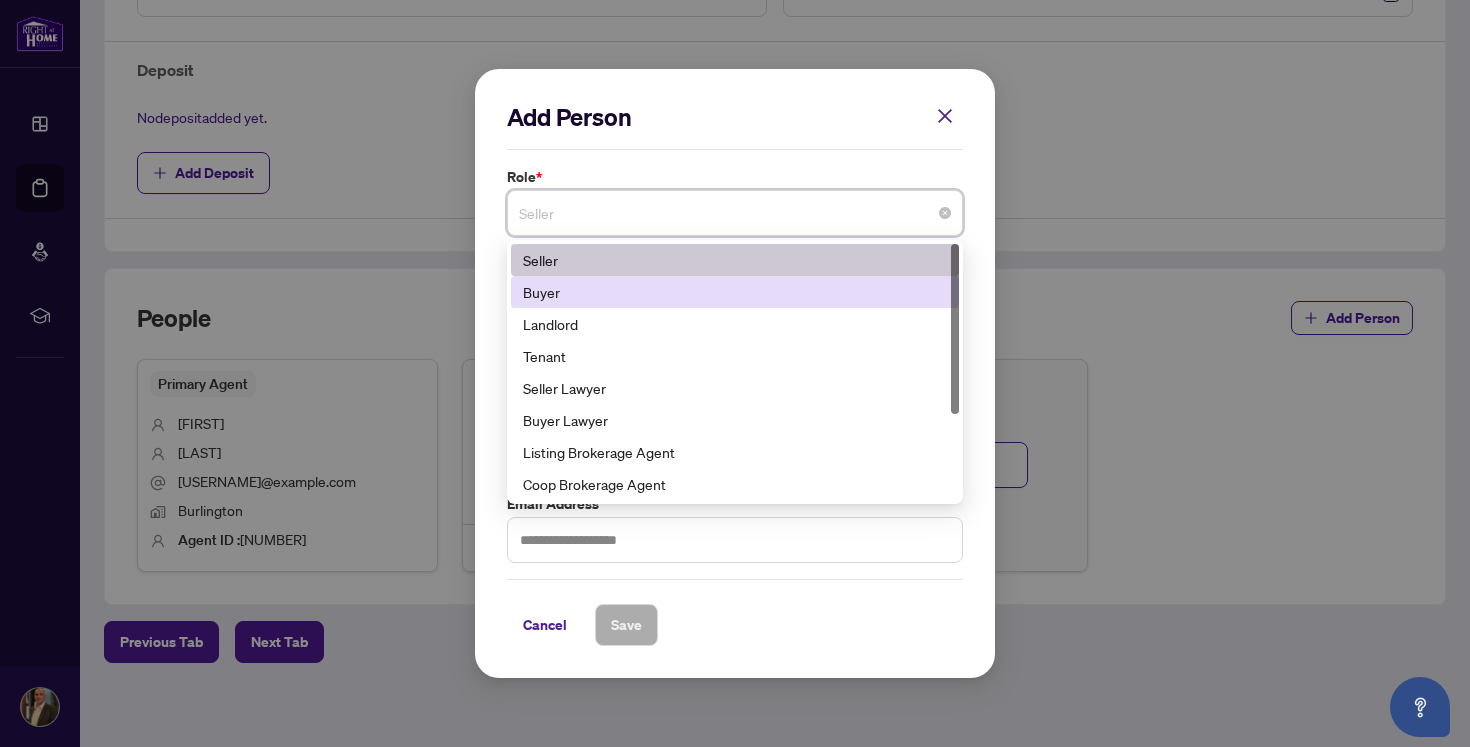 click on "Buyer" at bounding box center (735, 292) 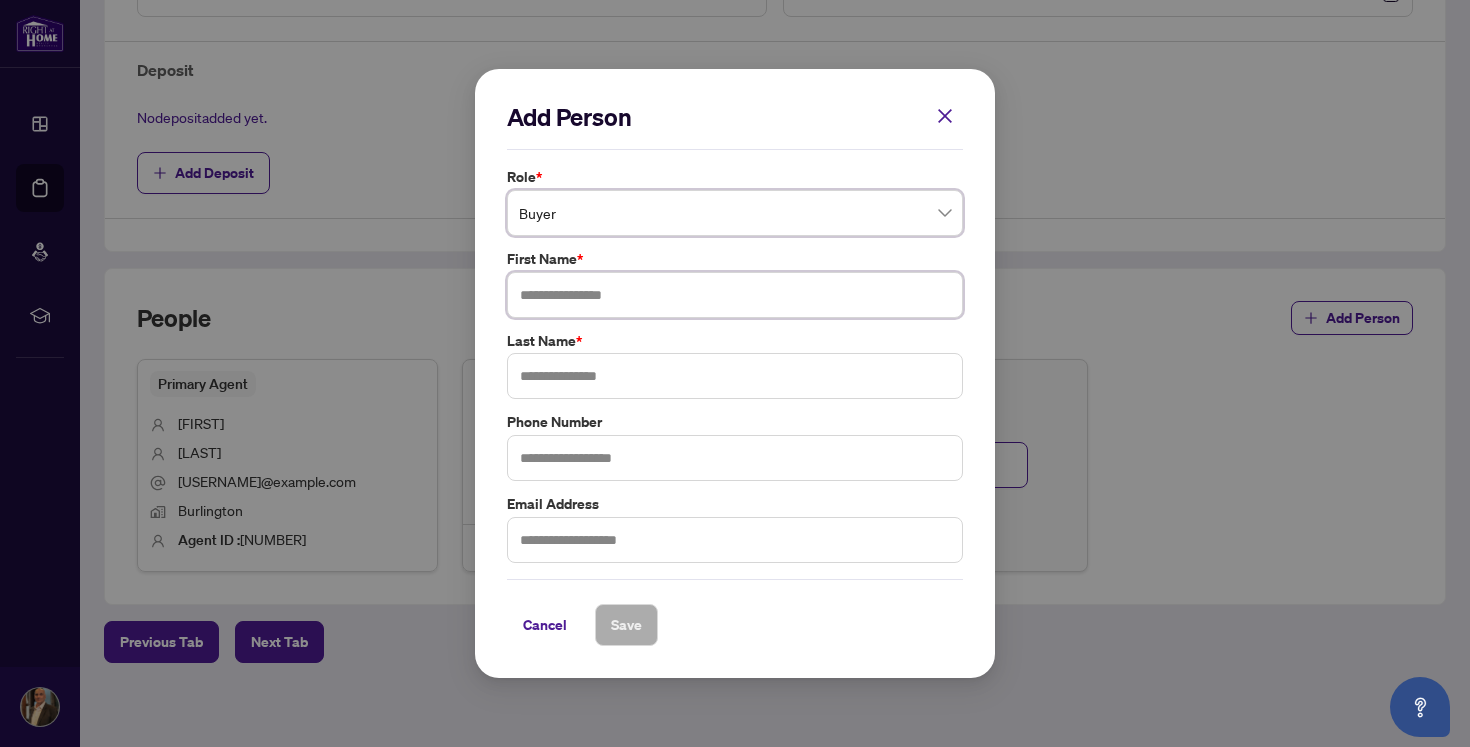 click at bounding box center [735, 295] 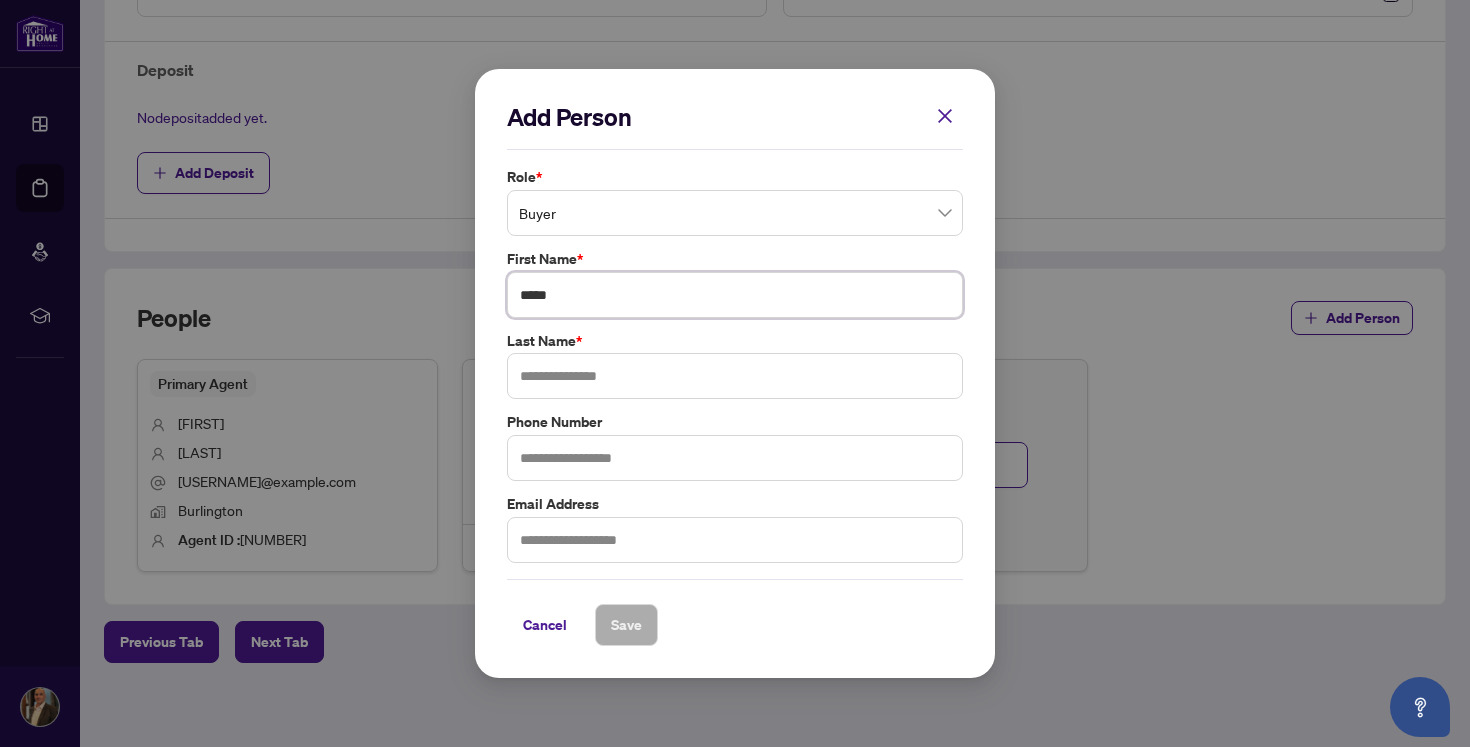 type on "*****" 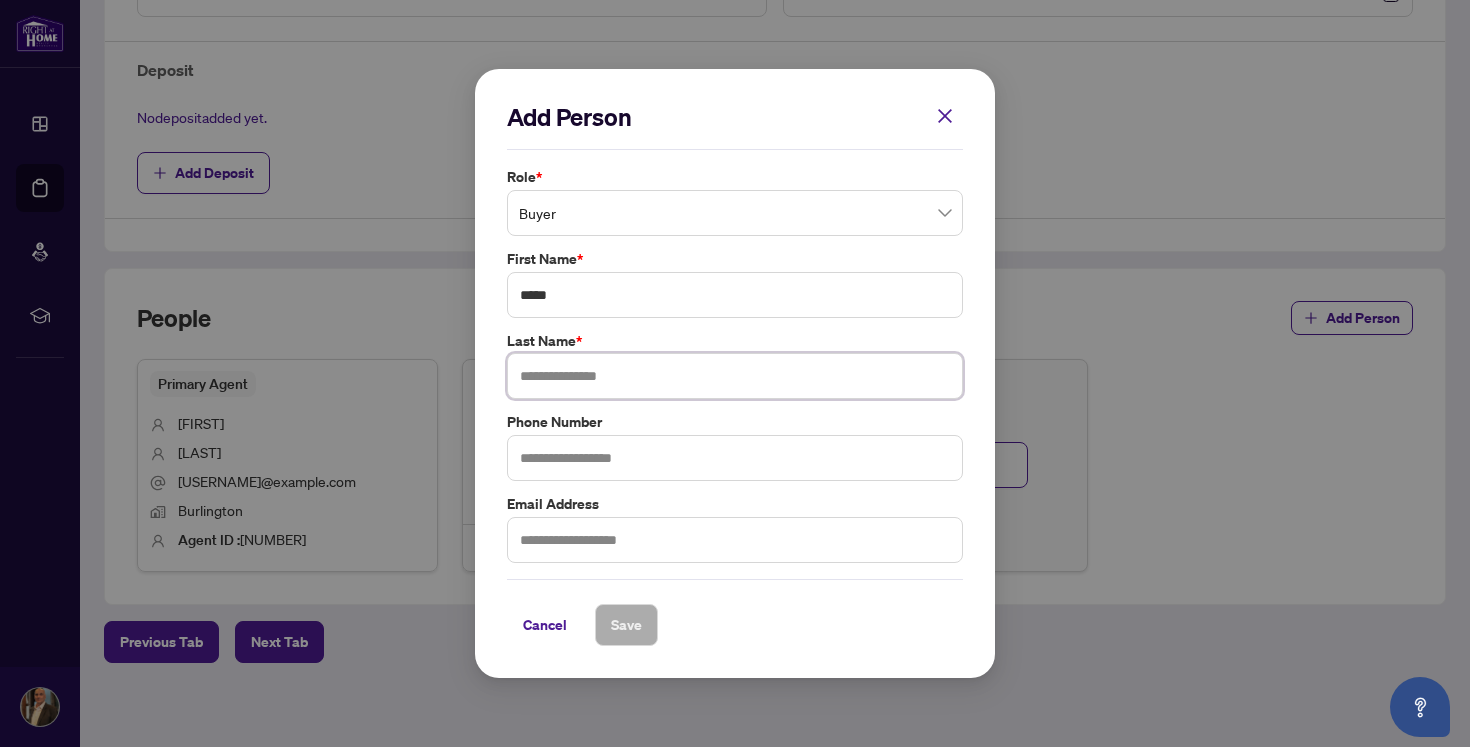 click at bounding box center (735, 376) 